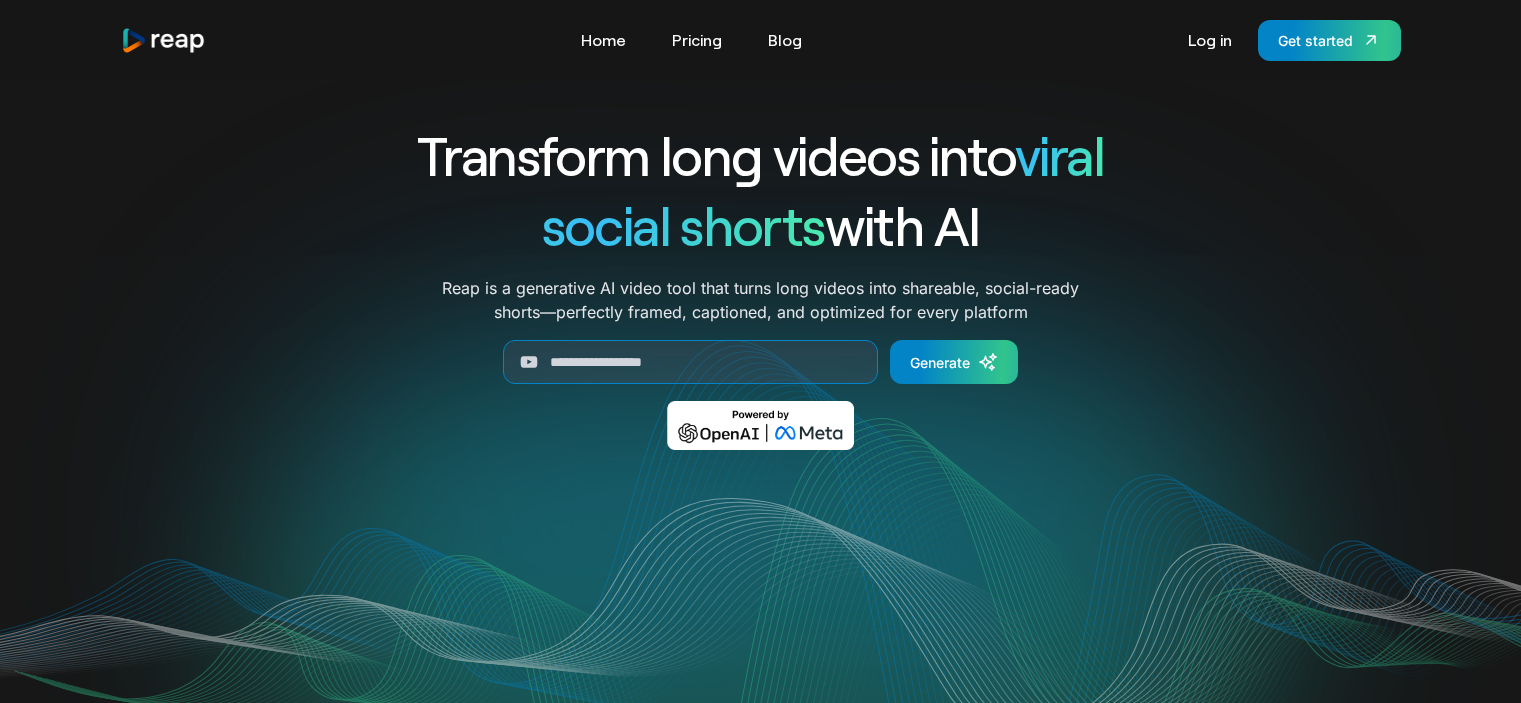 scroll, scrollTop: 0, scrollLeft: 0, axis: both 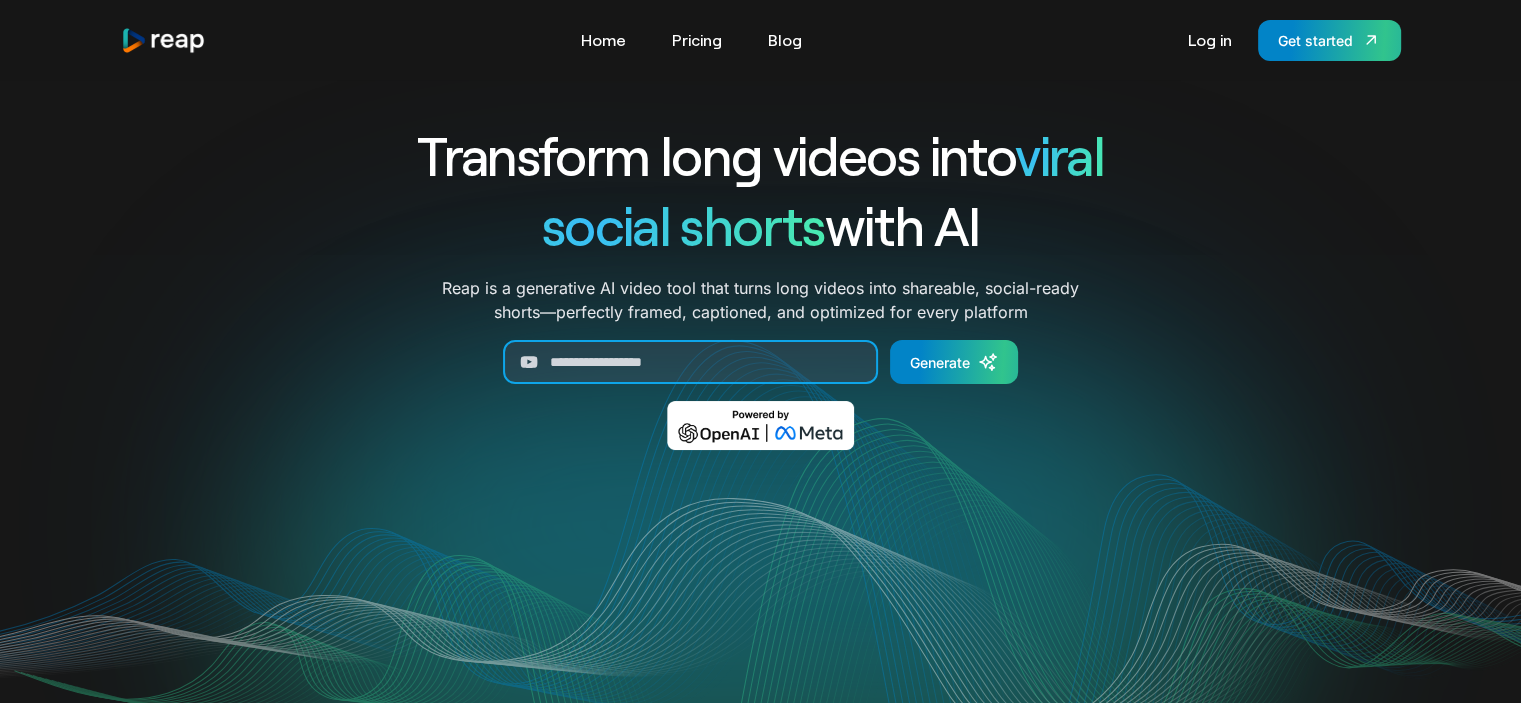 click at bounding box center [690, 362] 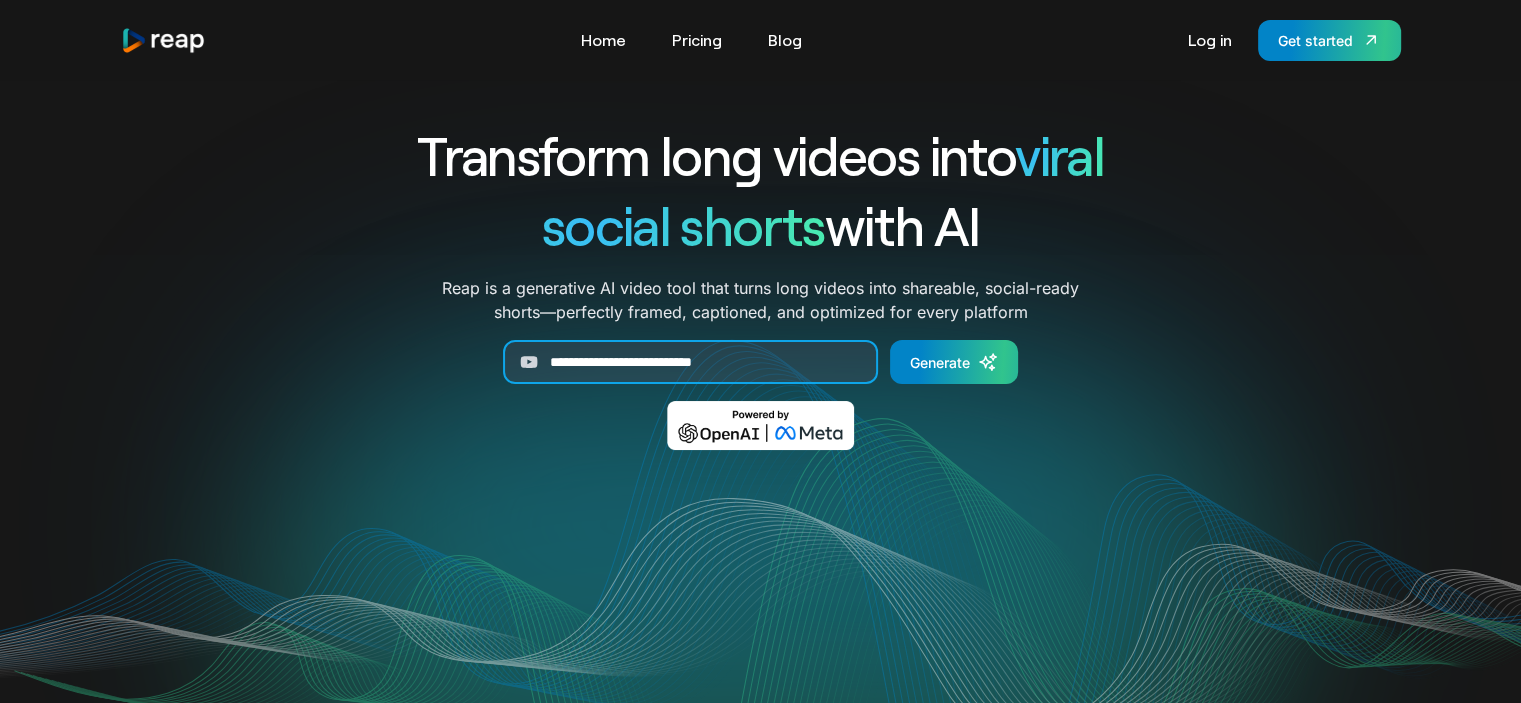 paste 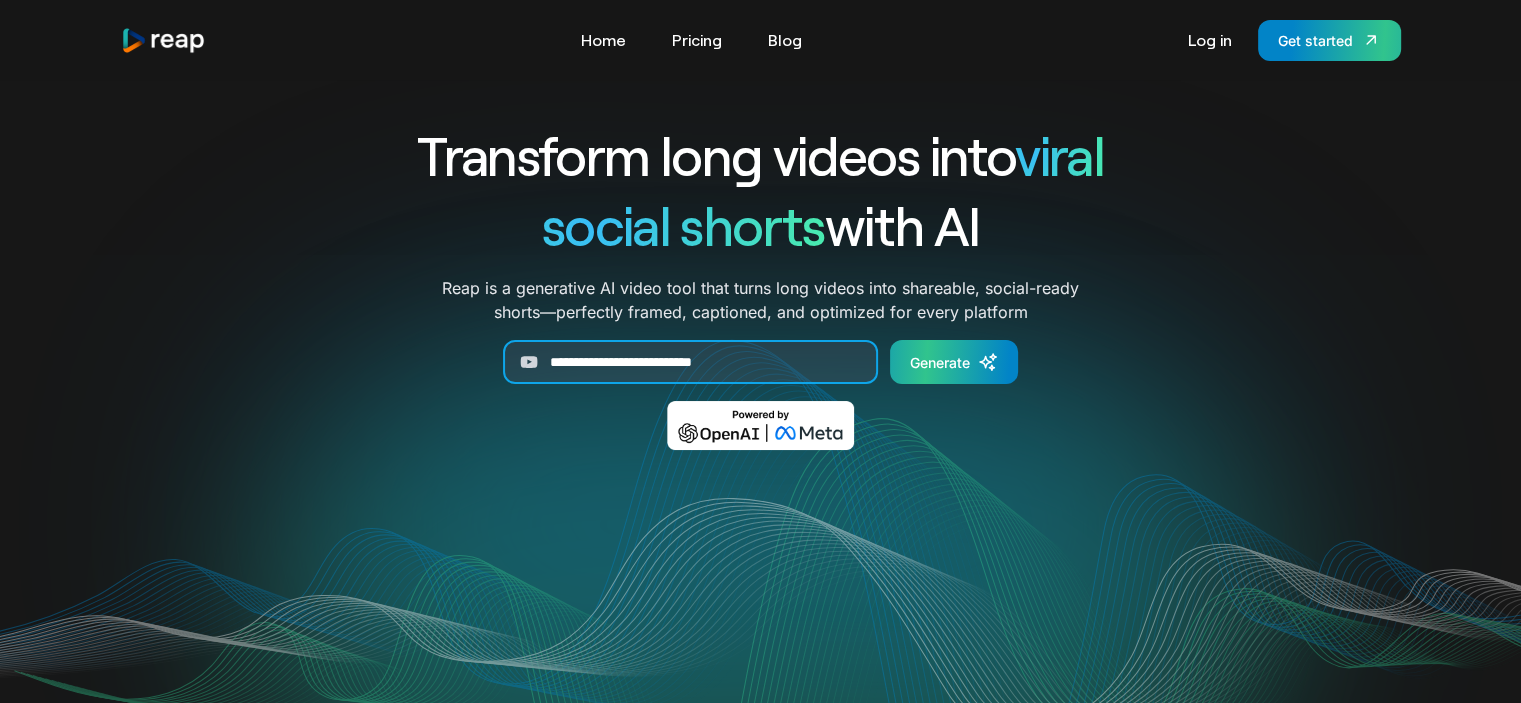 type on "**********" 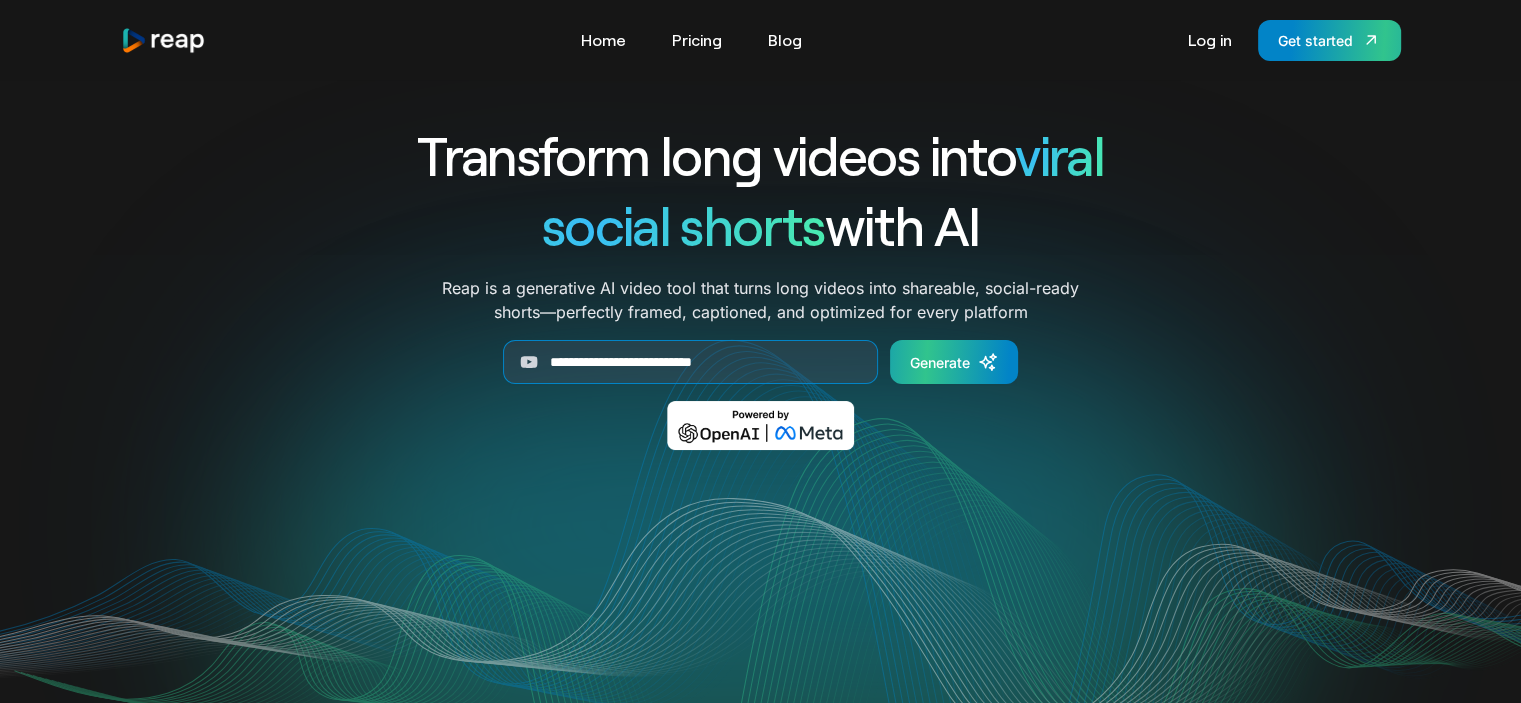 click on "Generate" at bounding box center (954, 362) 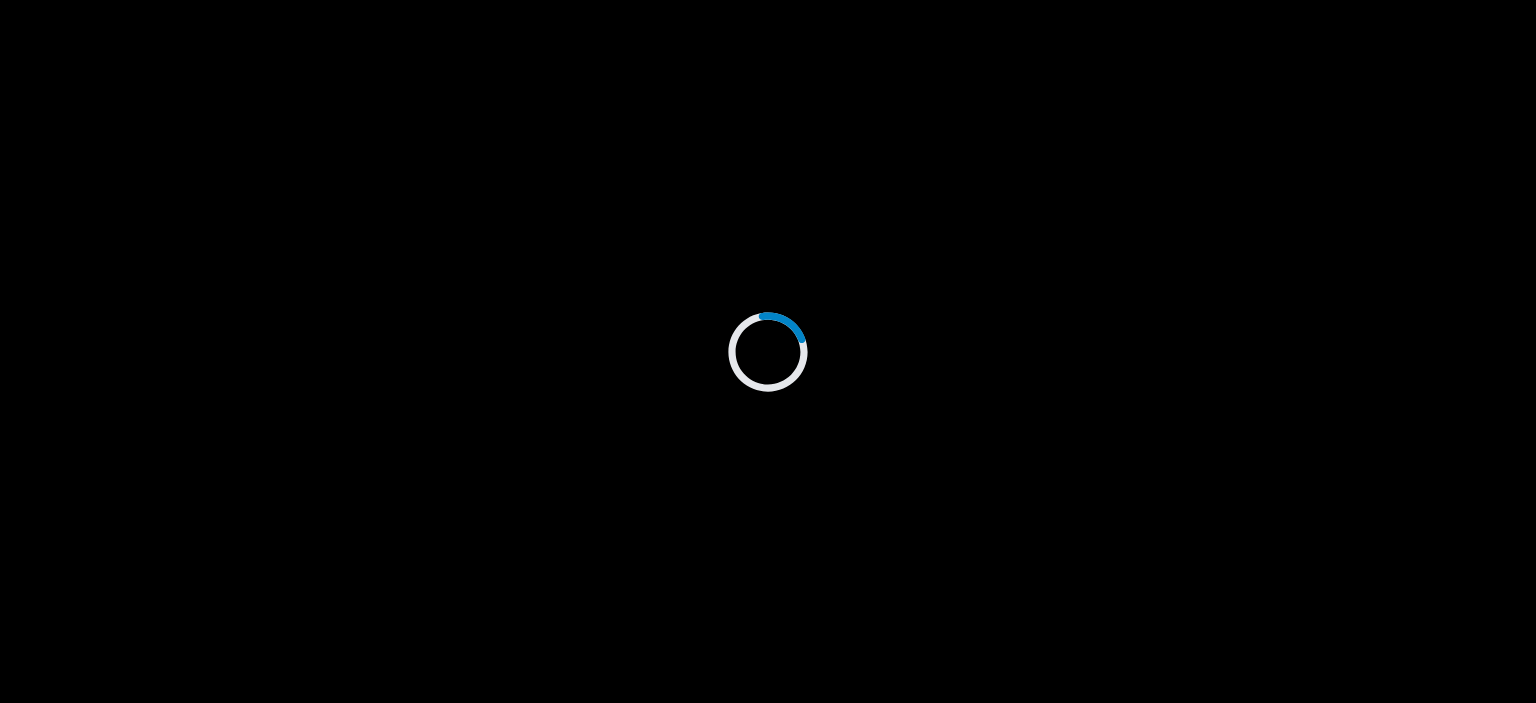 scroll, scrollTop: 0, scrollLeft: 0, axis: both 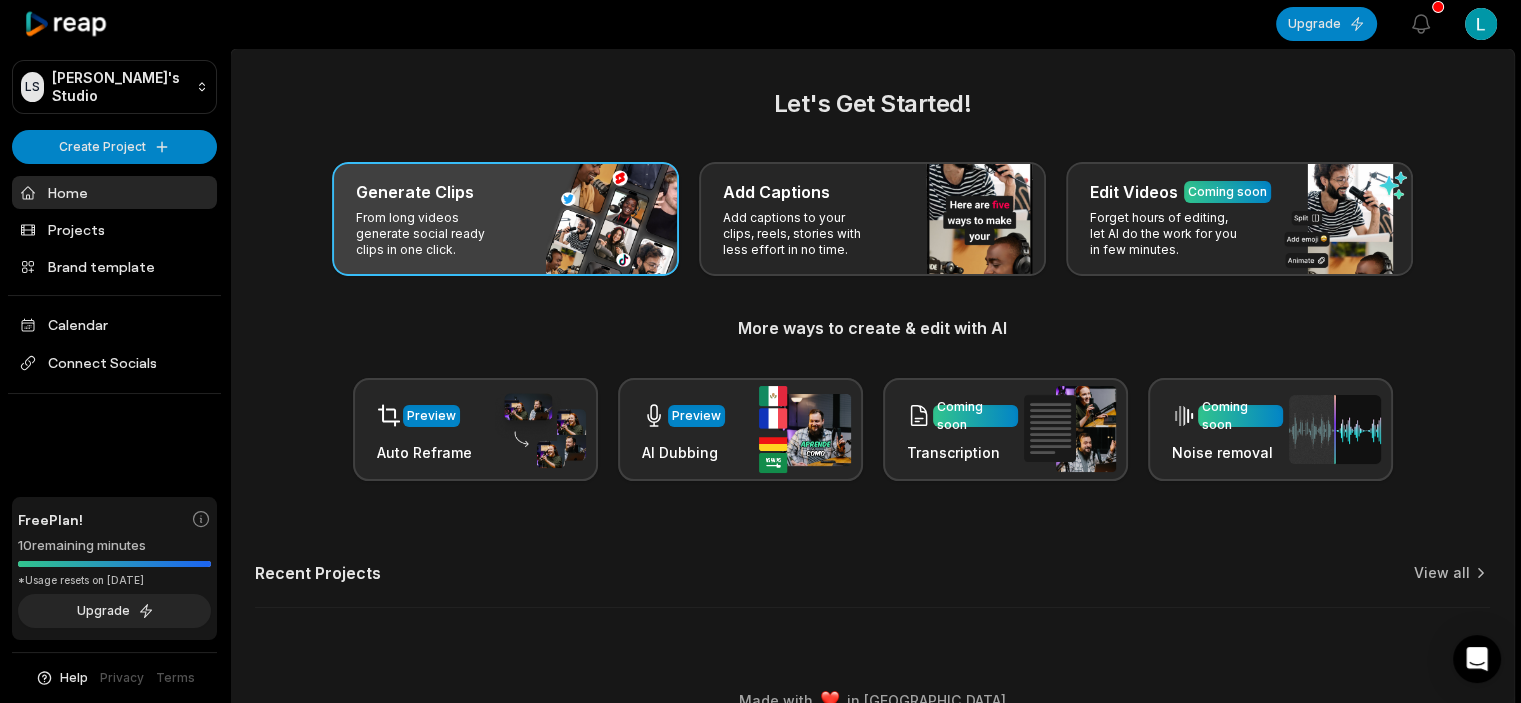click on "Generate Clips" at bounding box center [505, 192] 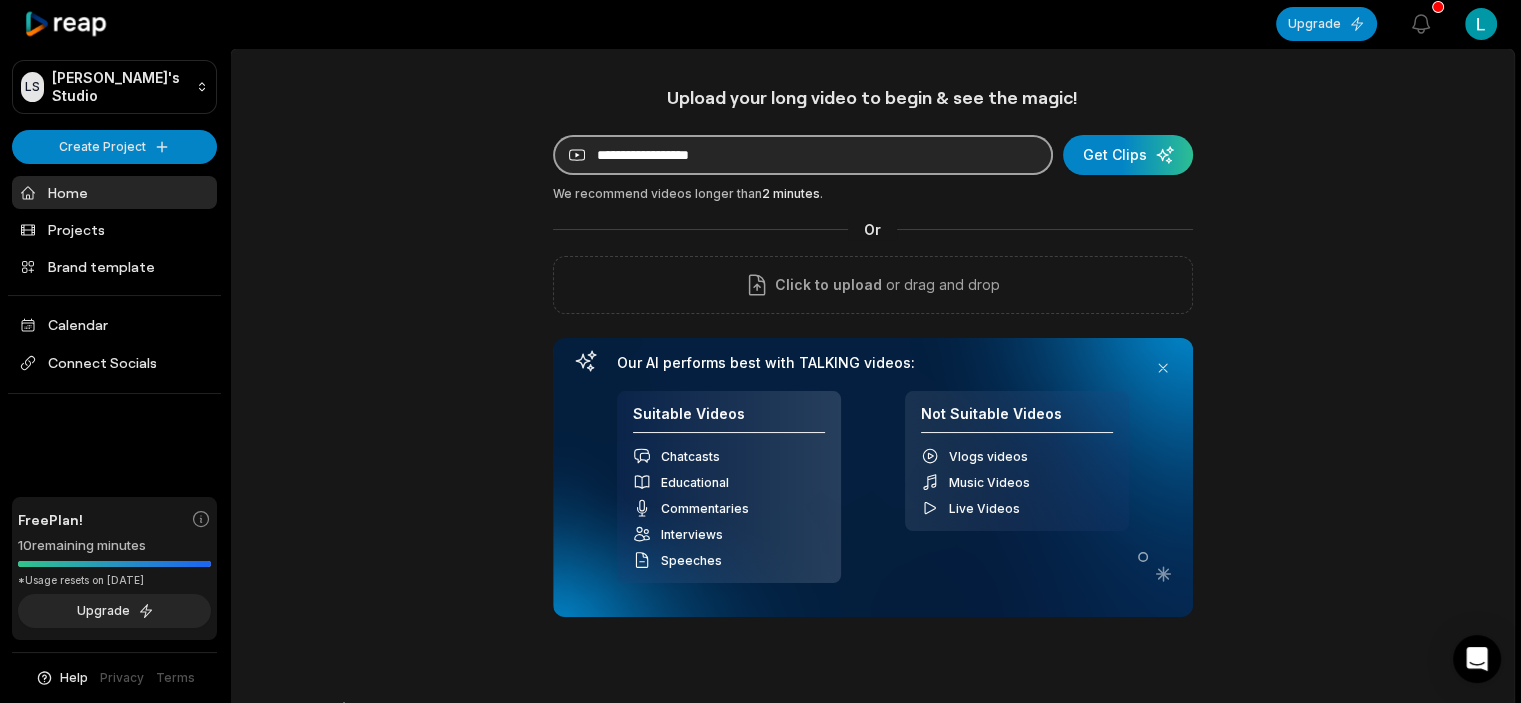 click at bounding box center (803, 155) 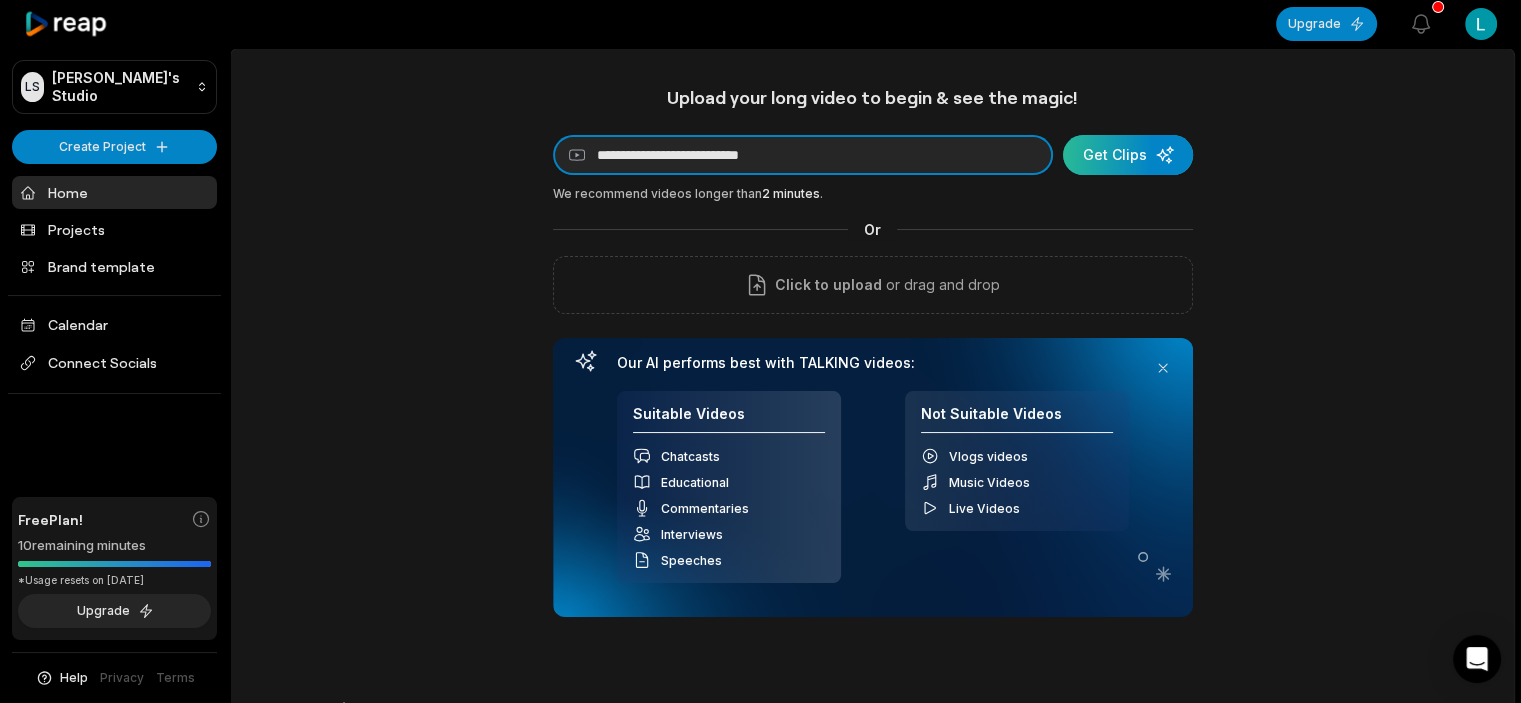 type on "**********" 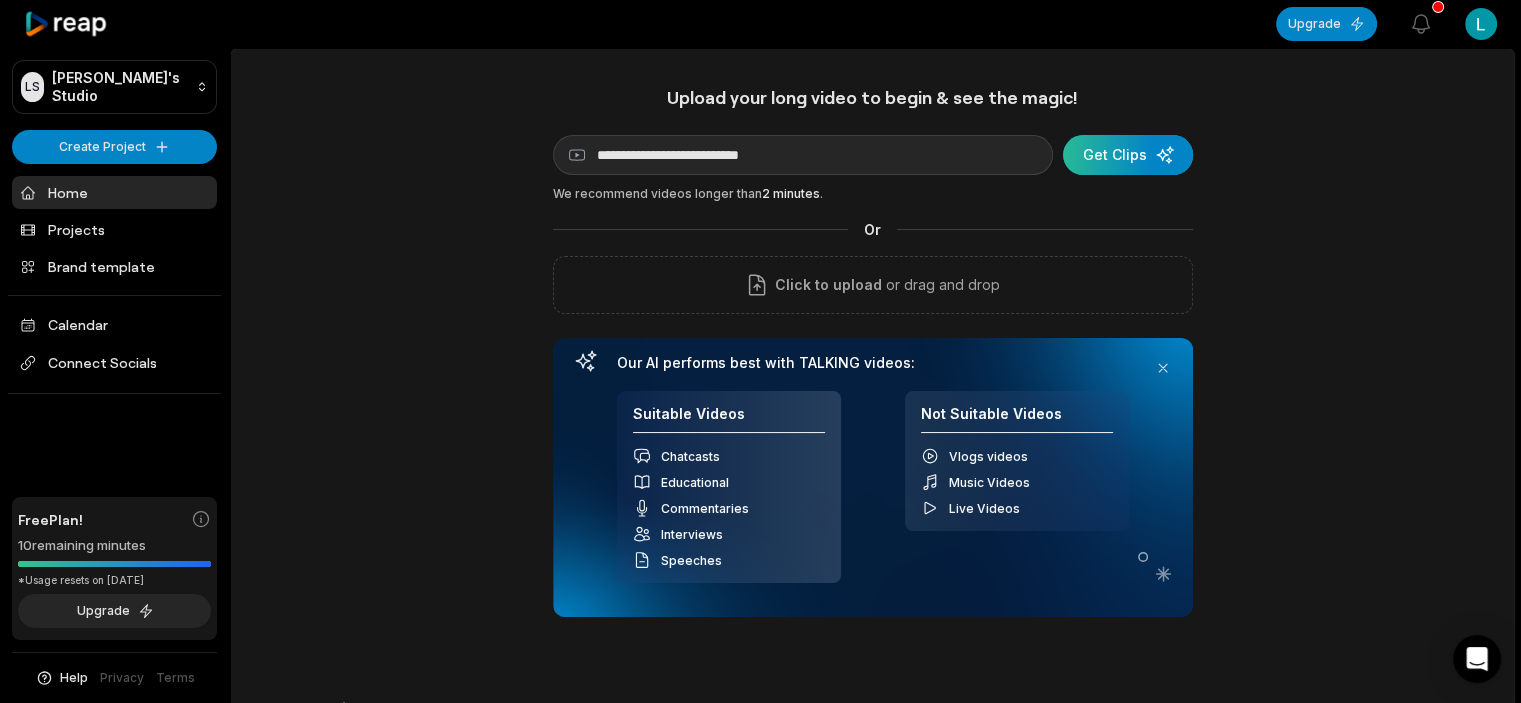 click at bounding box center [1128, 155] 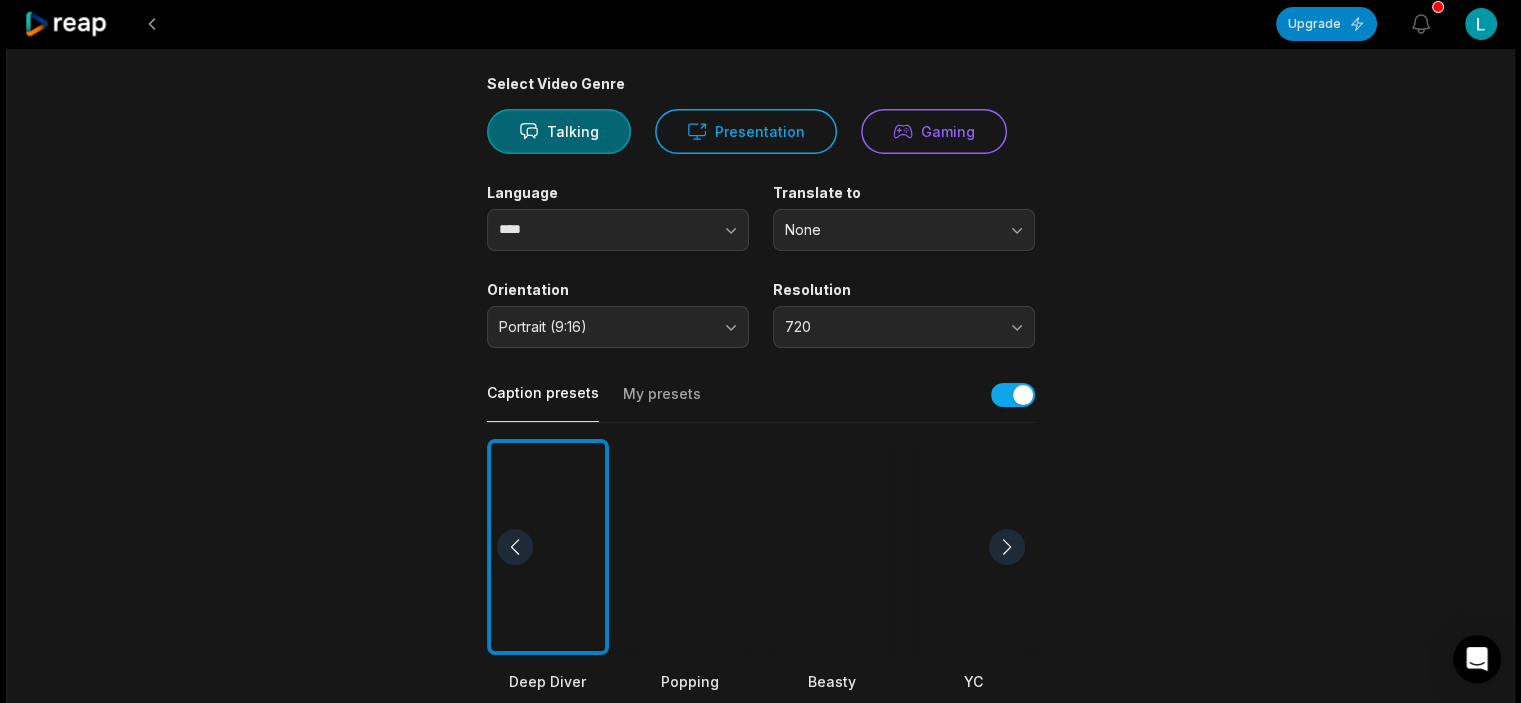 scroll, scrollTop: 0, scrollLeft: 0, axis: both 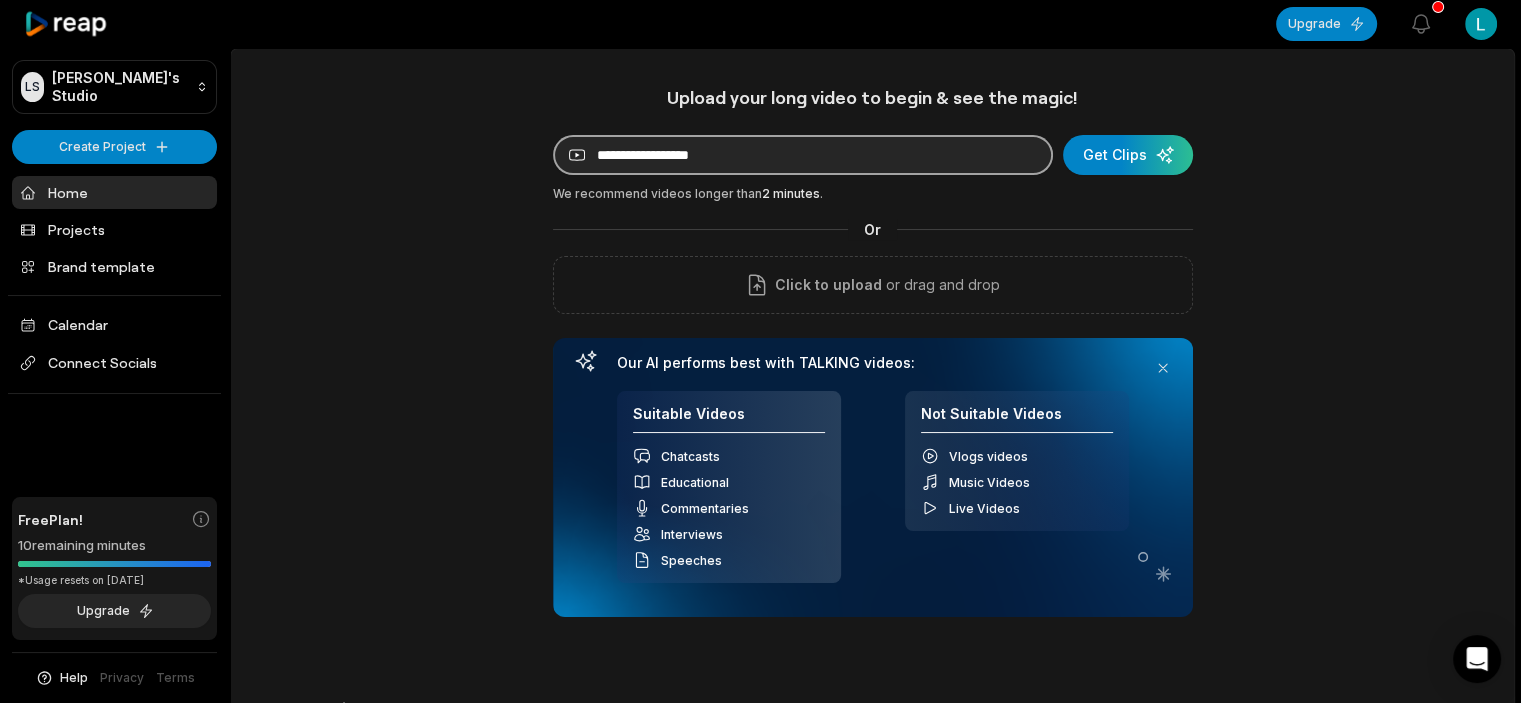 paste on "**********" 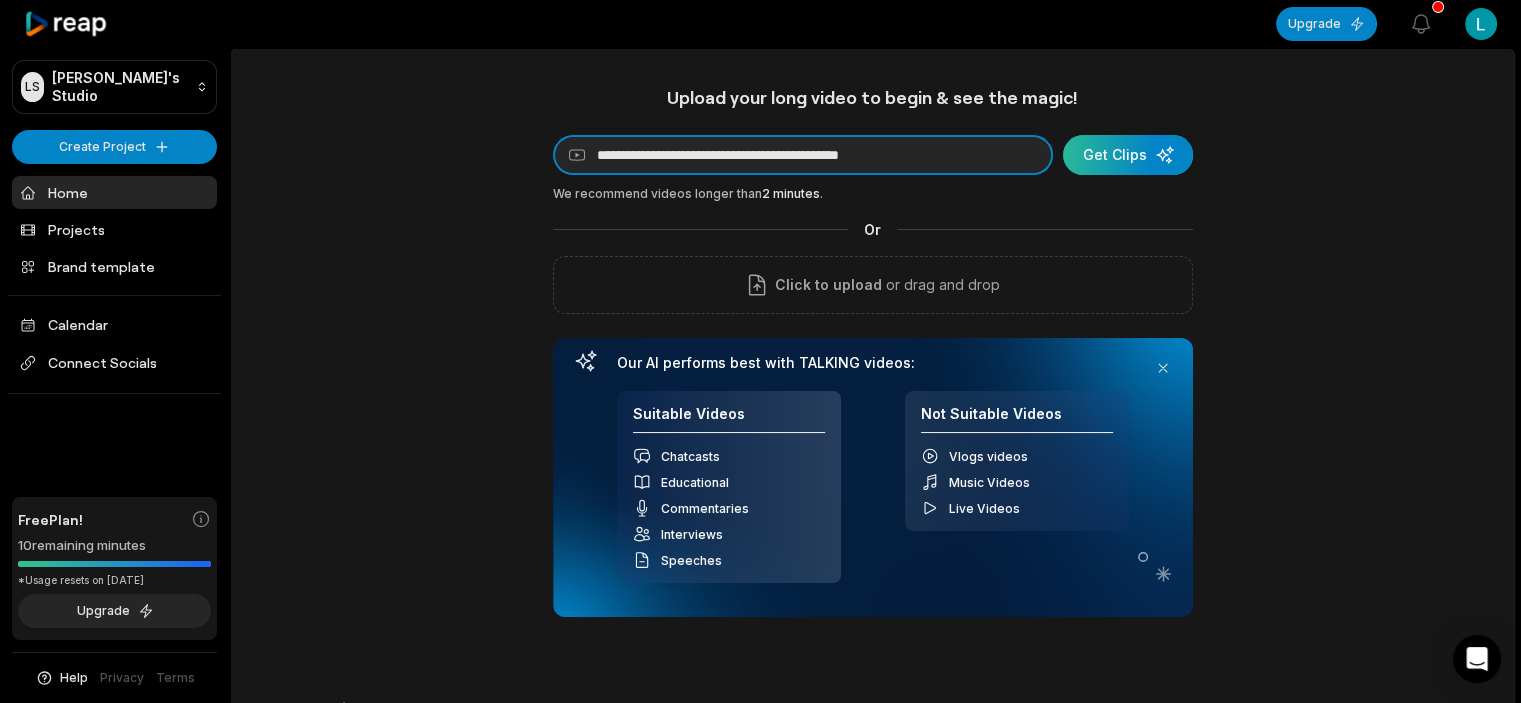type on "**********" 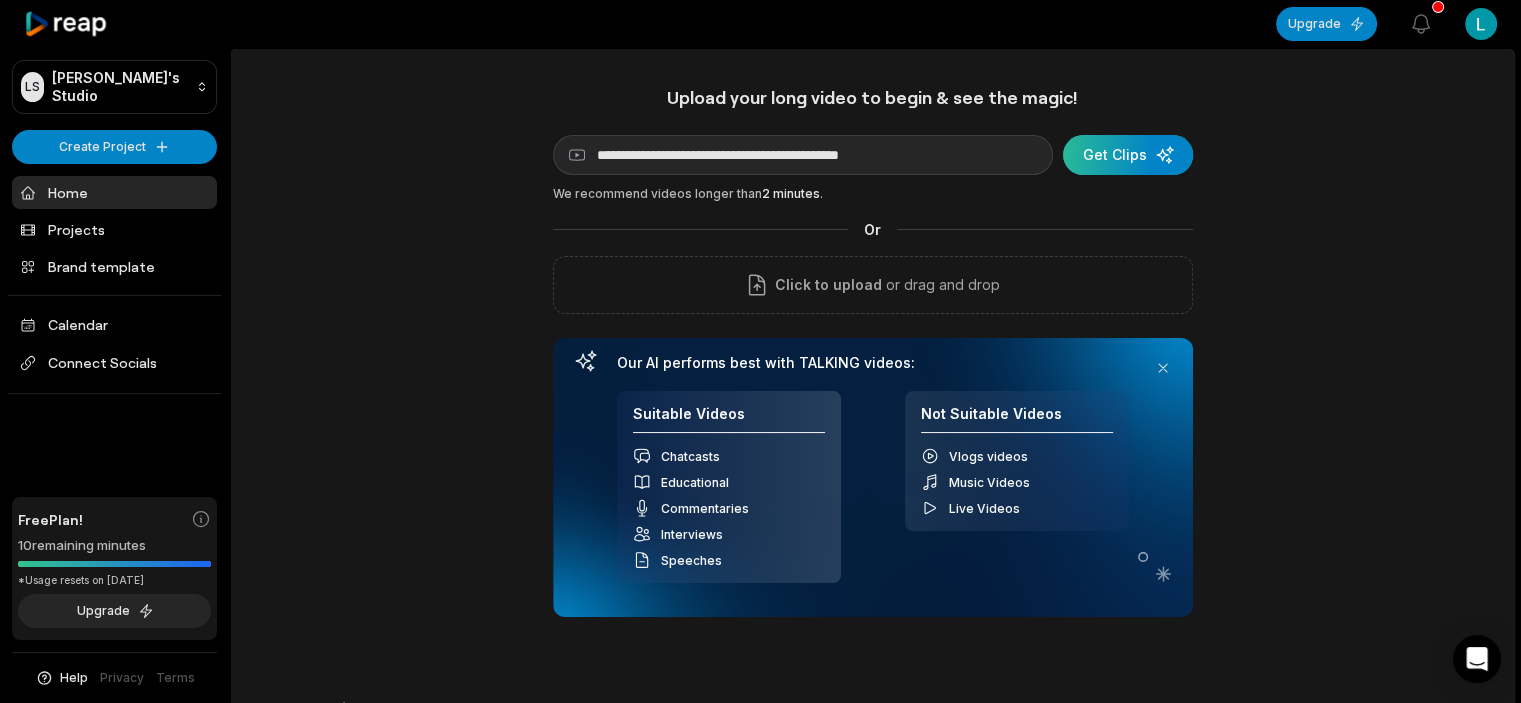 click at bounding box center (1128, 155) 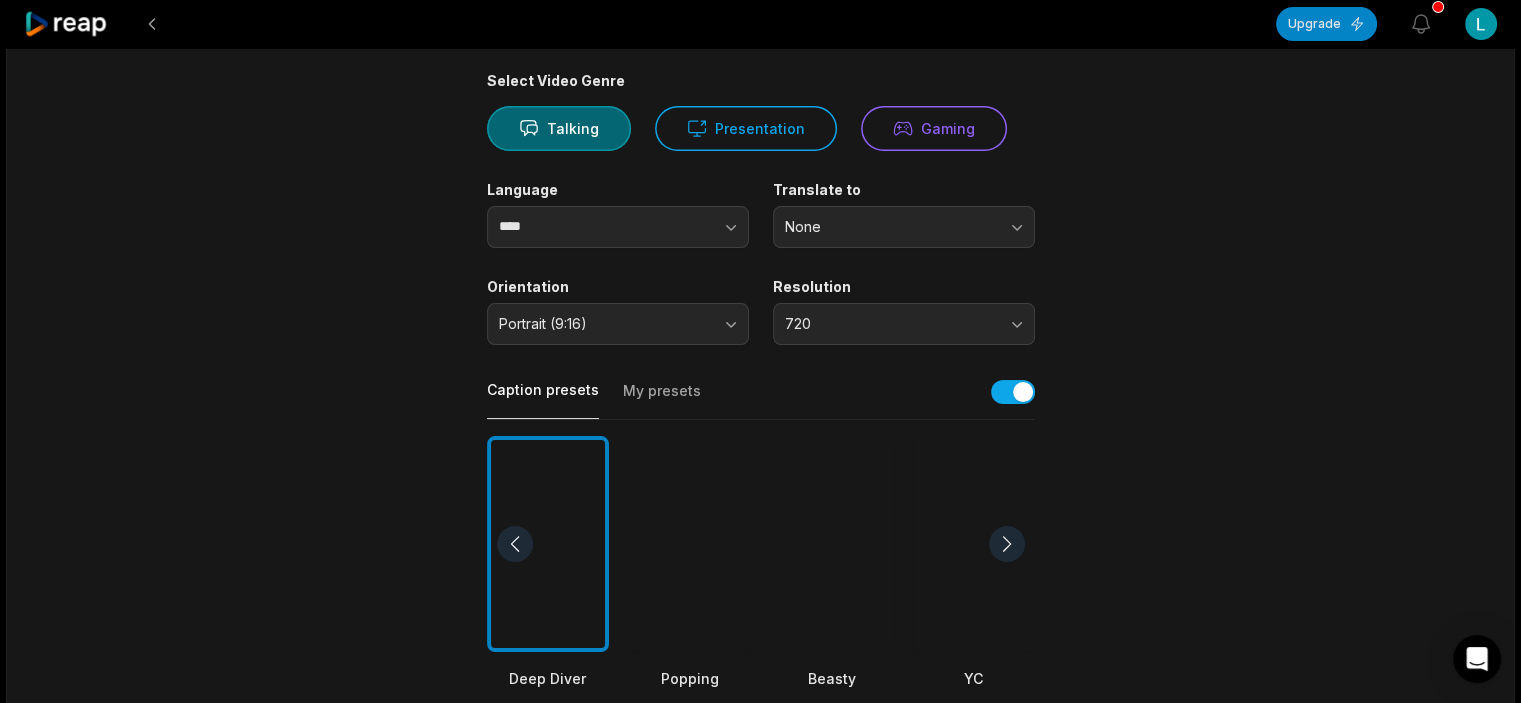 scroll, scrollTop: 156, scrollLeft: 0, axis: vertical 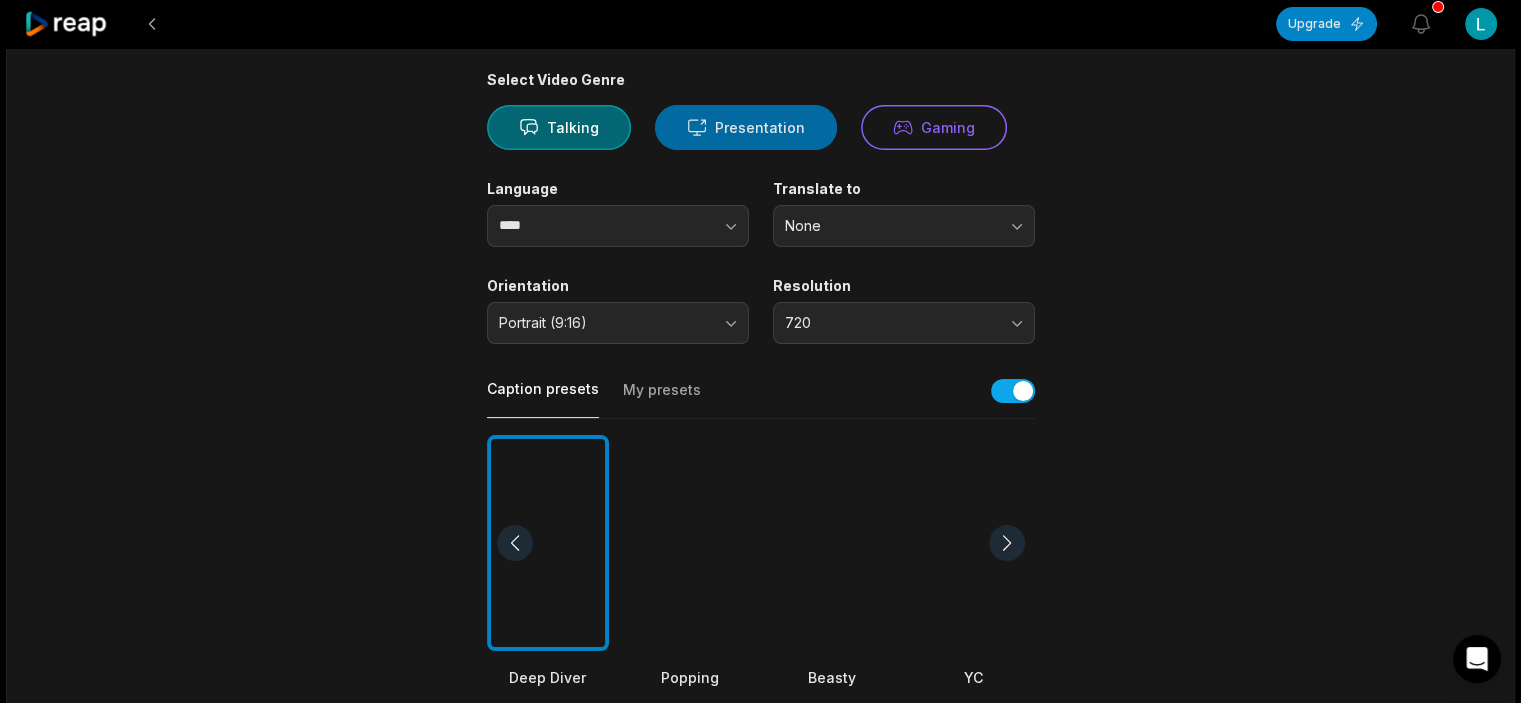 click on "Presentation" at bounding box center (746, 127) 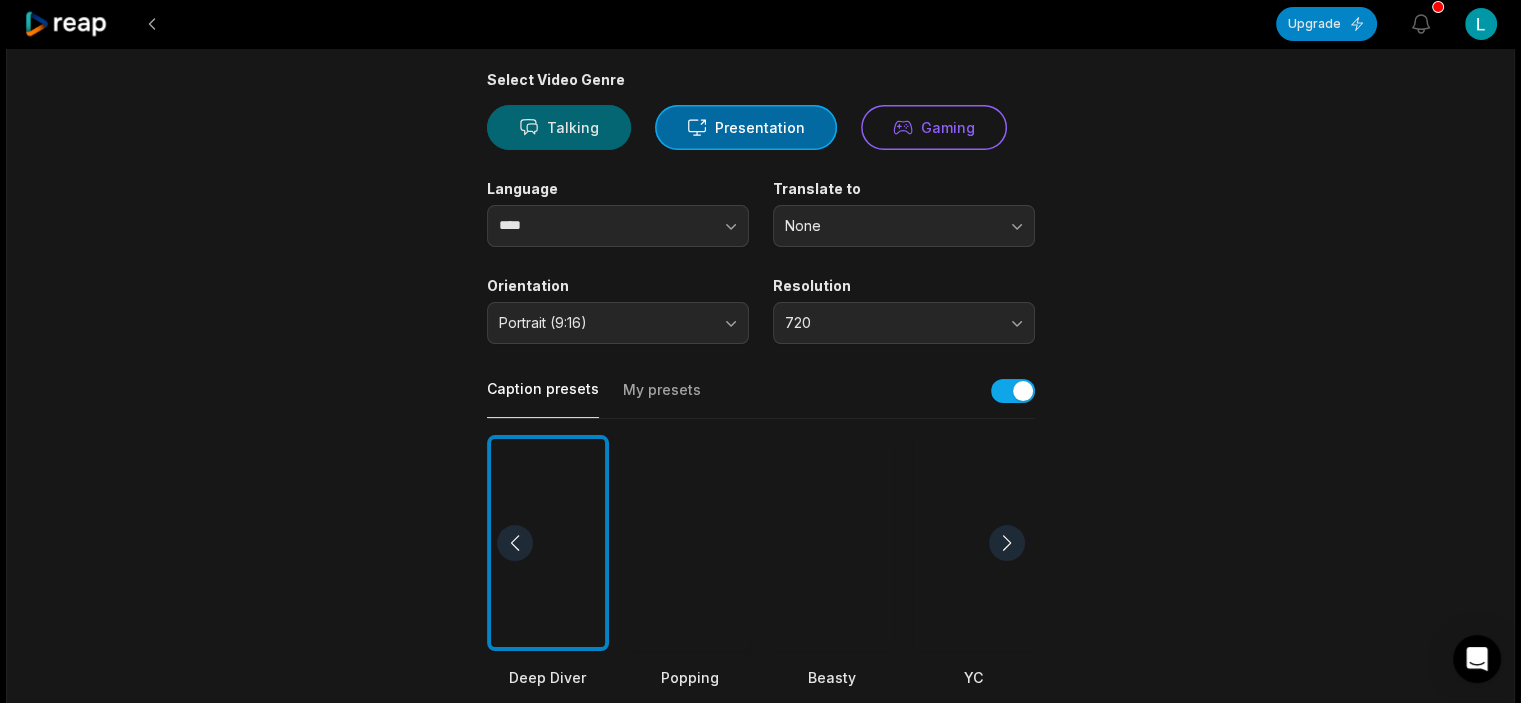 click on "Talking" at bounding box center [559, 127] 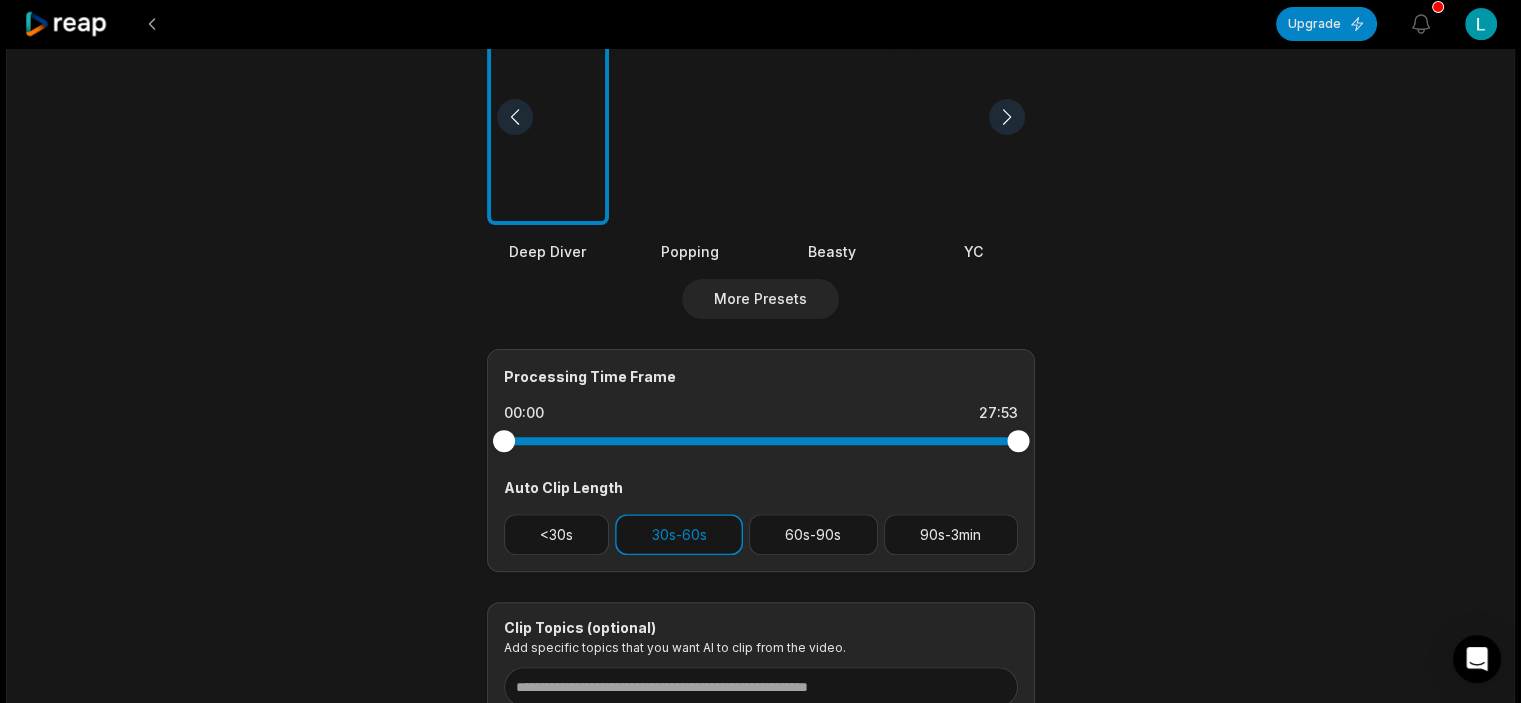 scroll, scrollTop: 584, scrollLeft: 0, axis: vertical 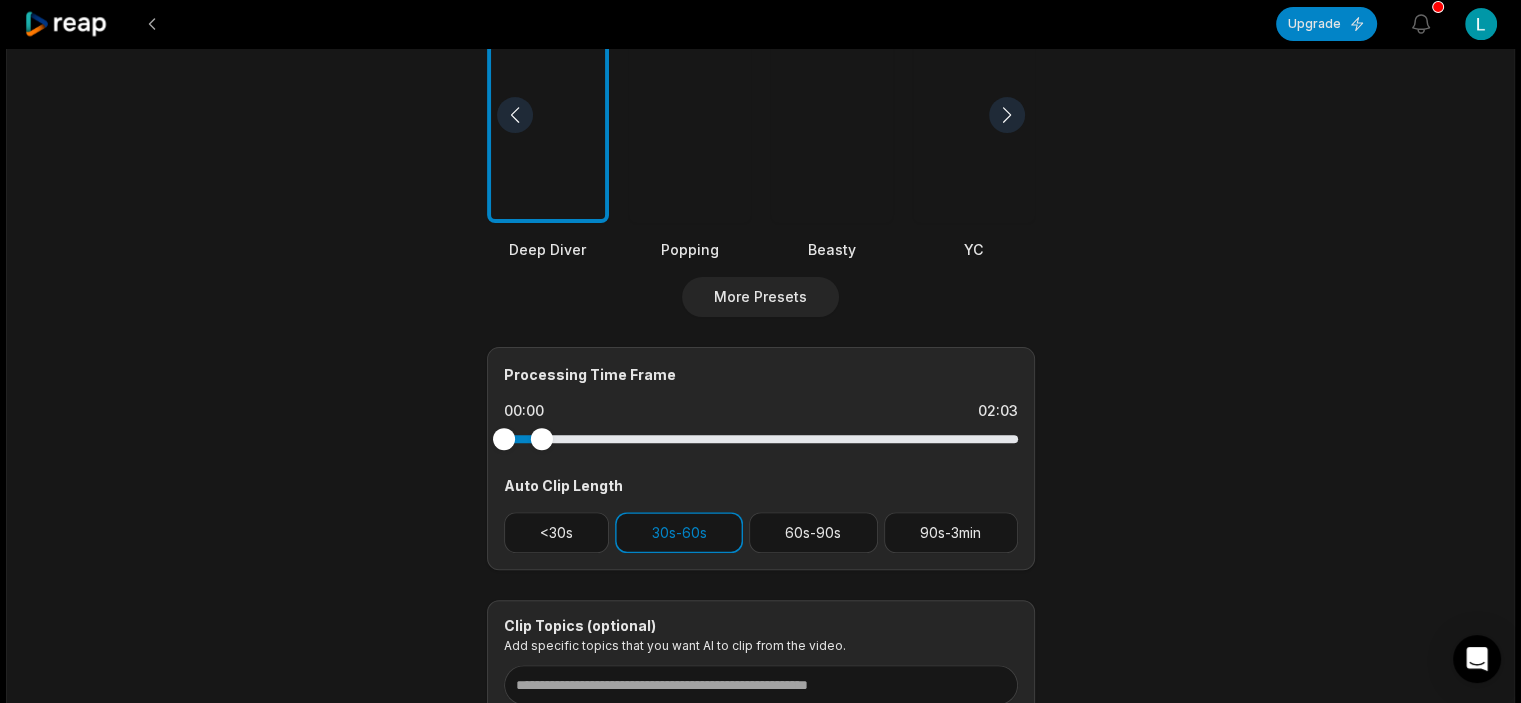 drag, startPoint x: 1020, startPoint y: 442, endPoint x: 477, endPoint y: 469, distance: 543.67084 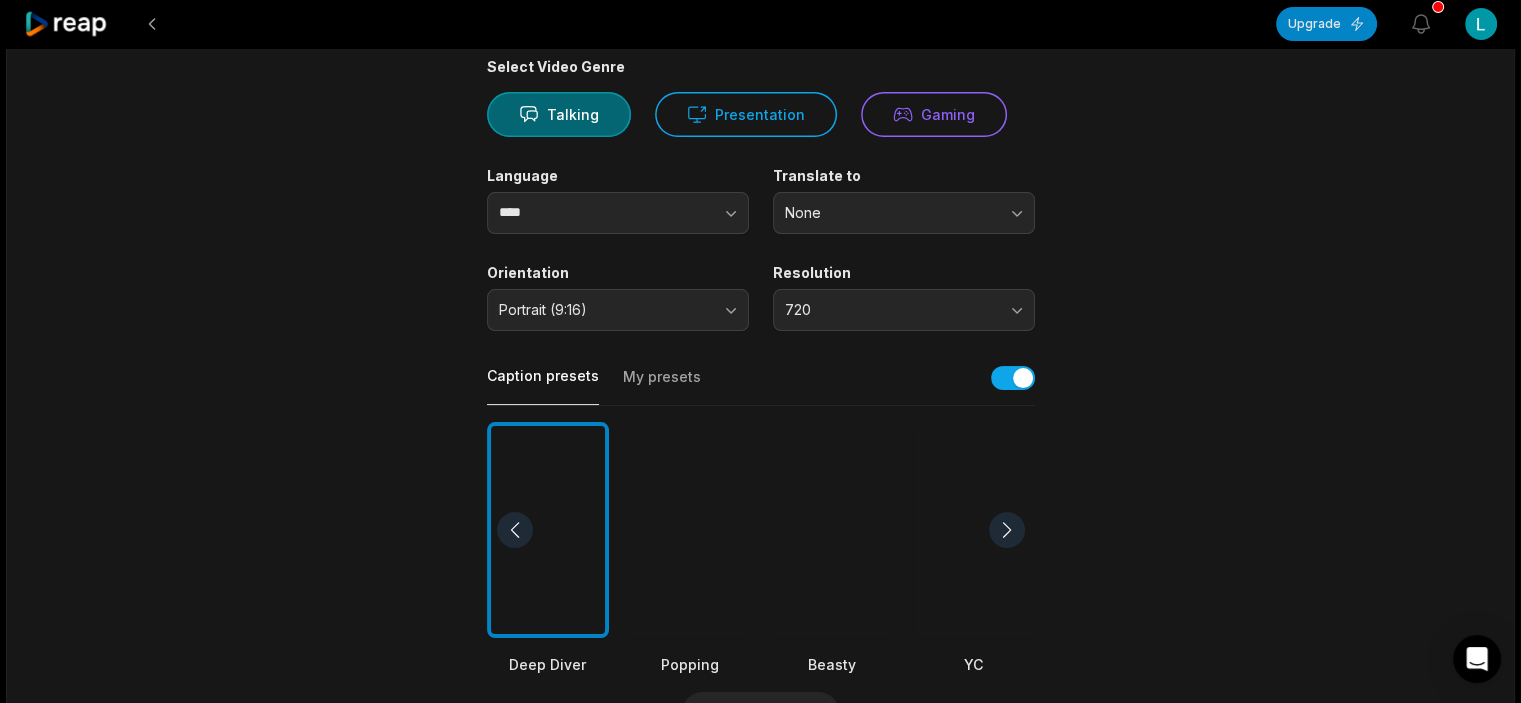 scroll, scrollTop: 0, scrollLeft: 0, axis: both 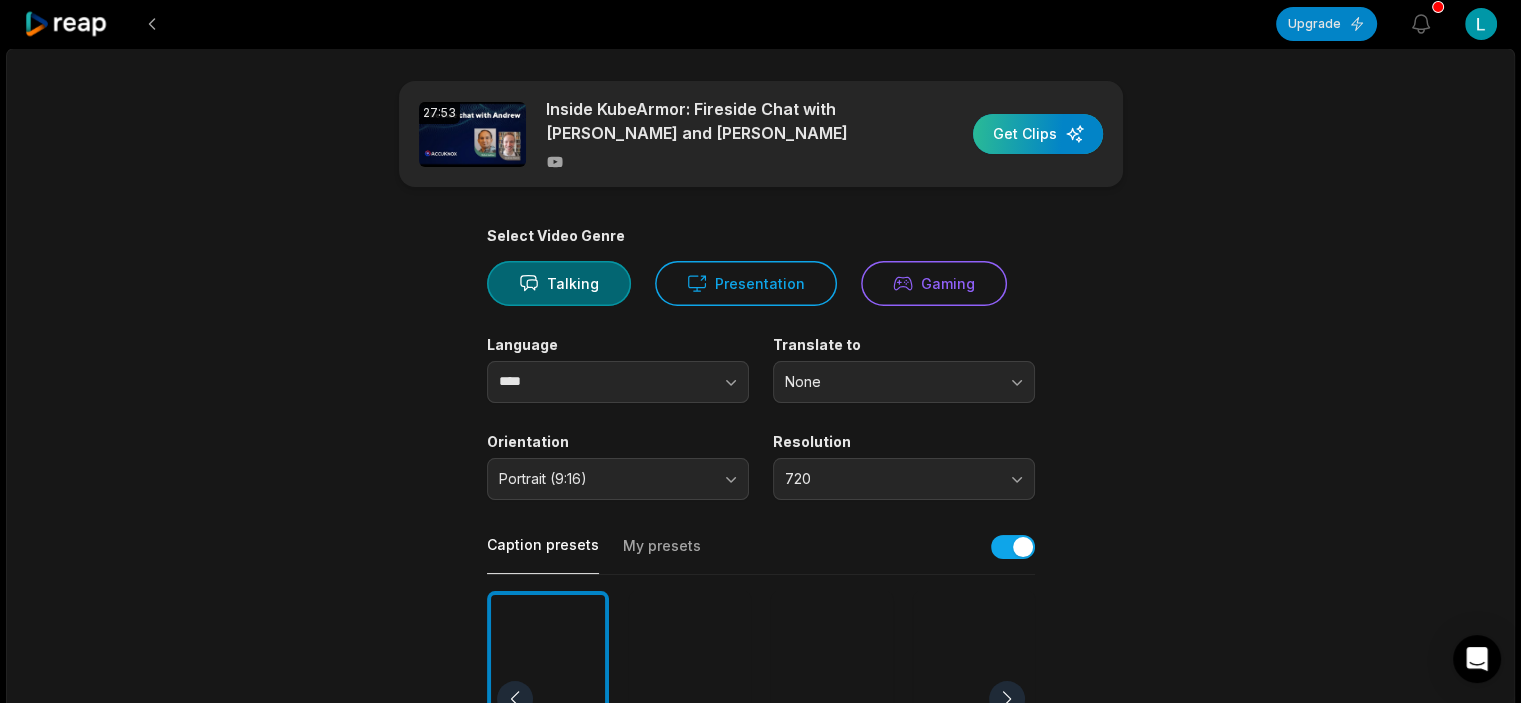 click at bounding box center [1038, 134] 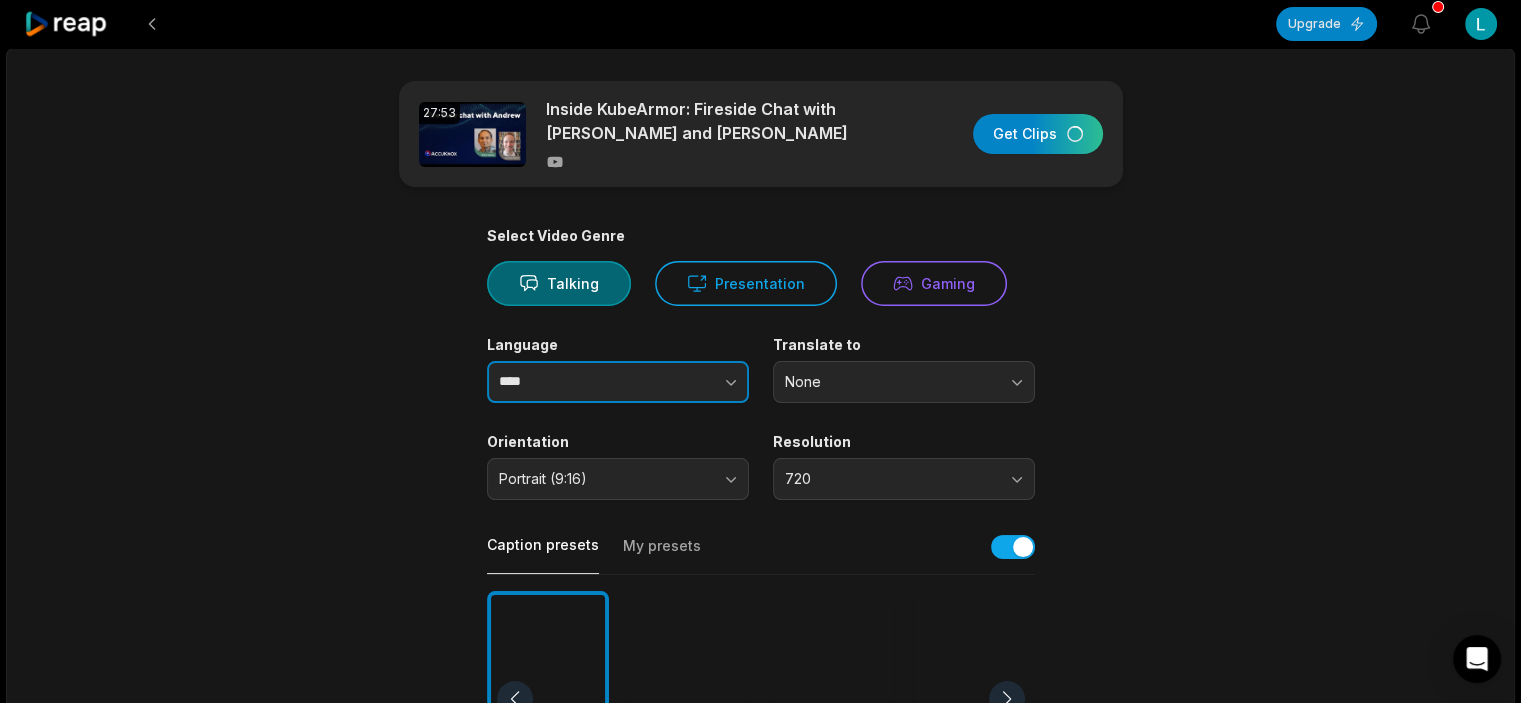 click at bounding box center (691, 382) 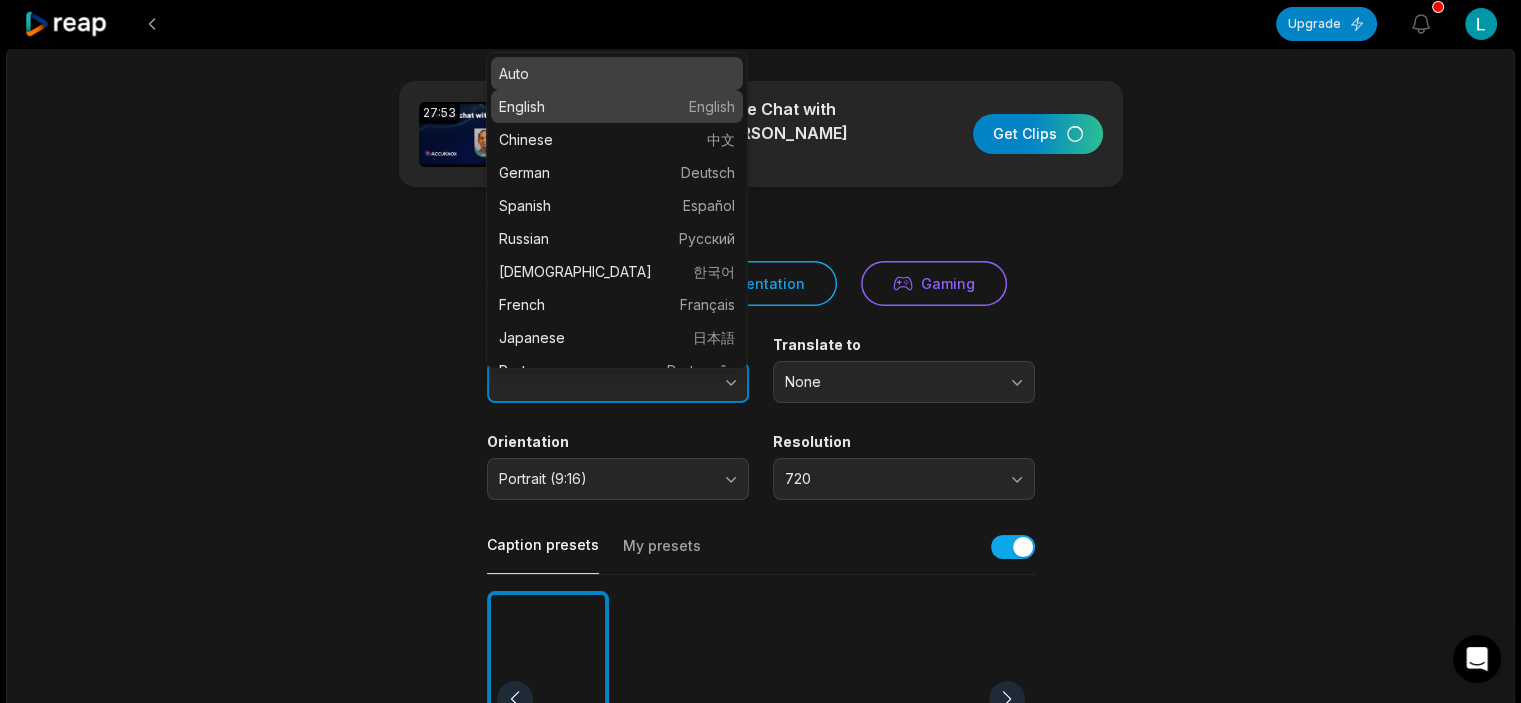 type on "*******" 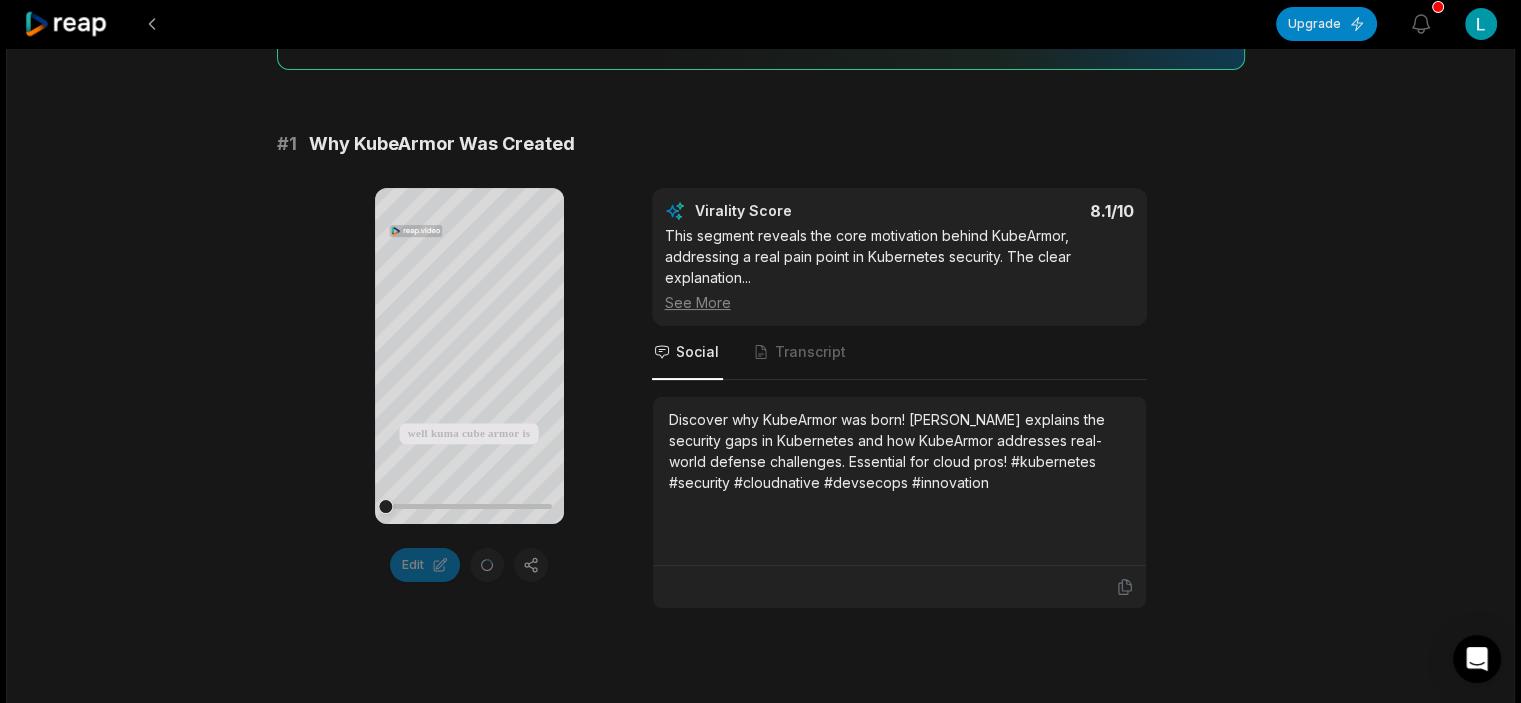 scroll, scrollTop: 279, scrollLeft: 0, axis: vertical 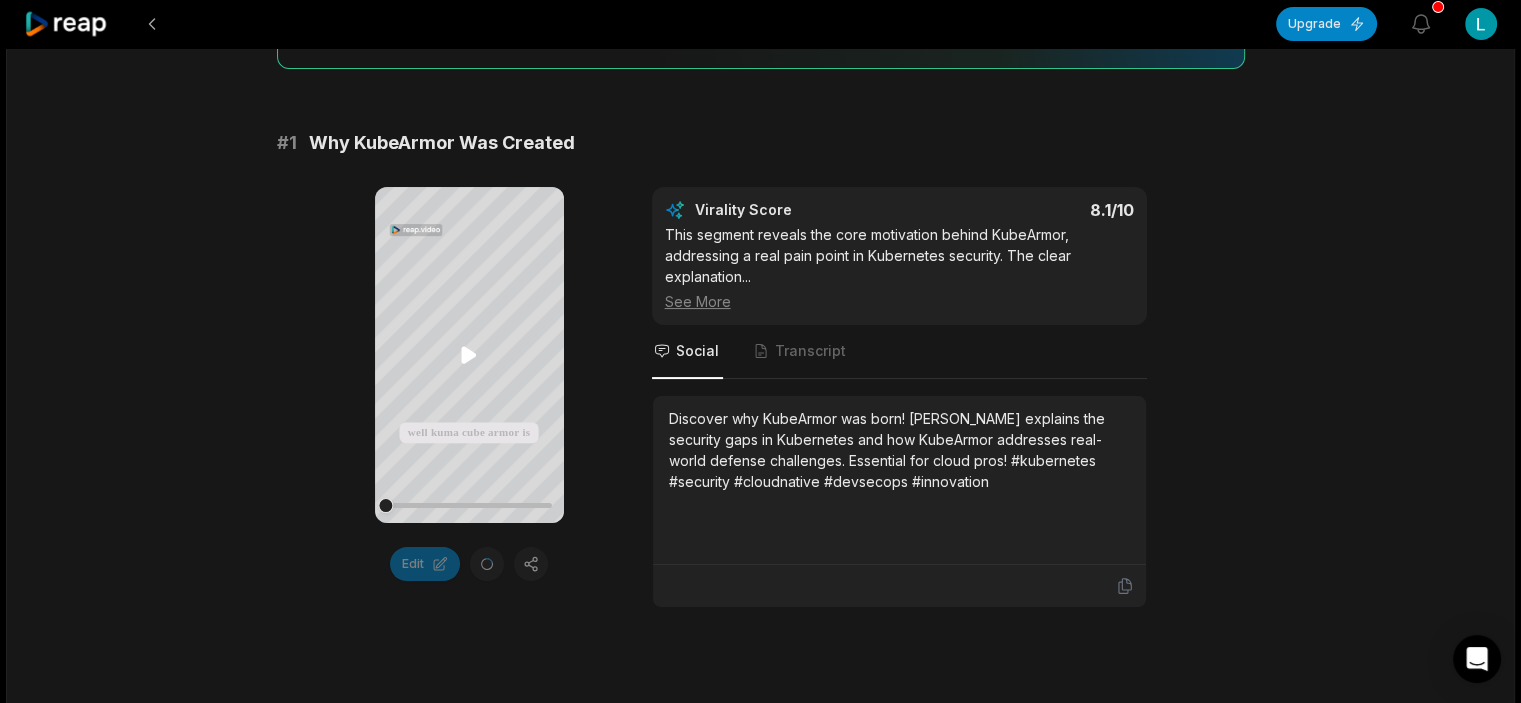 click 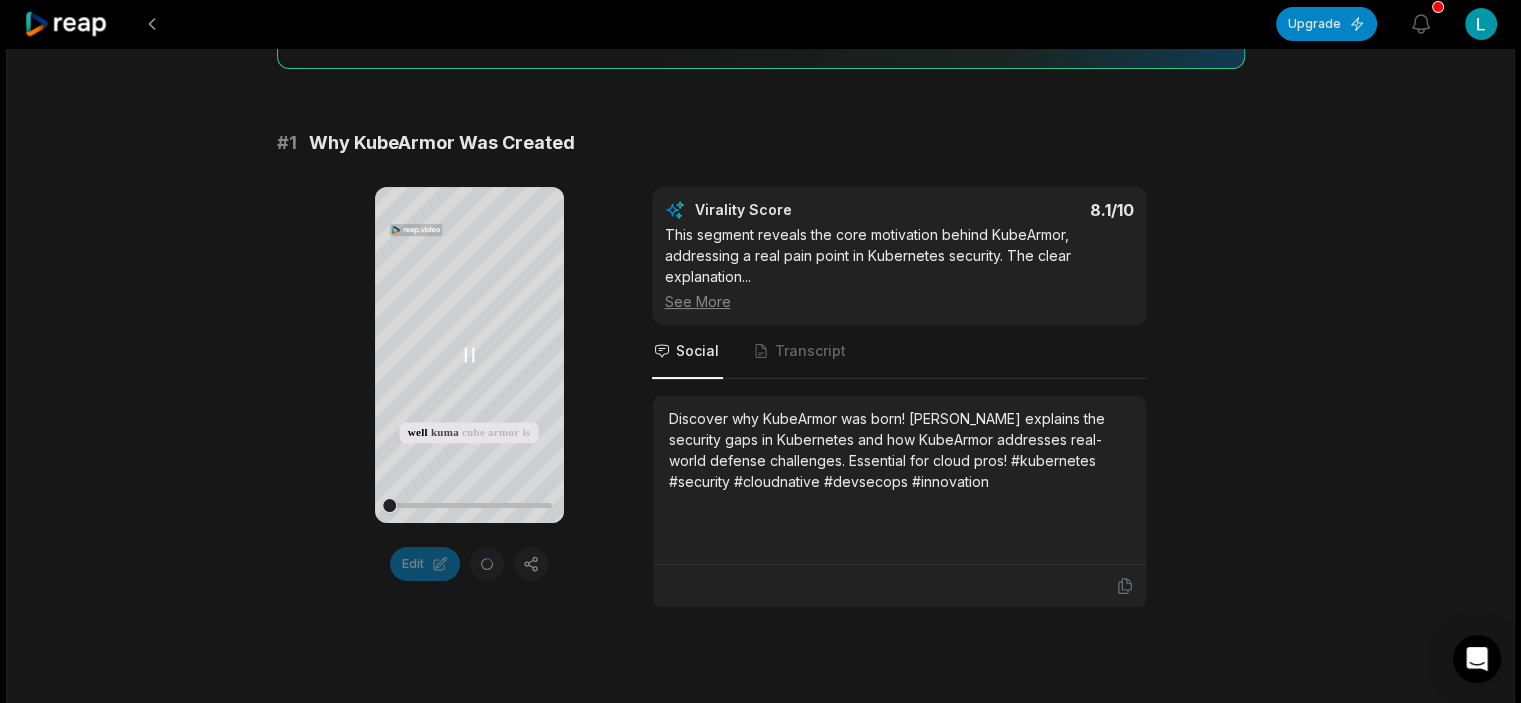 scroll, scrollTop: 275, scrollLeft: 0, axis: vertical 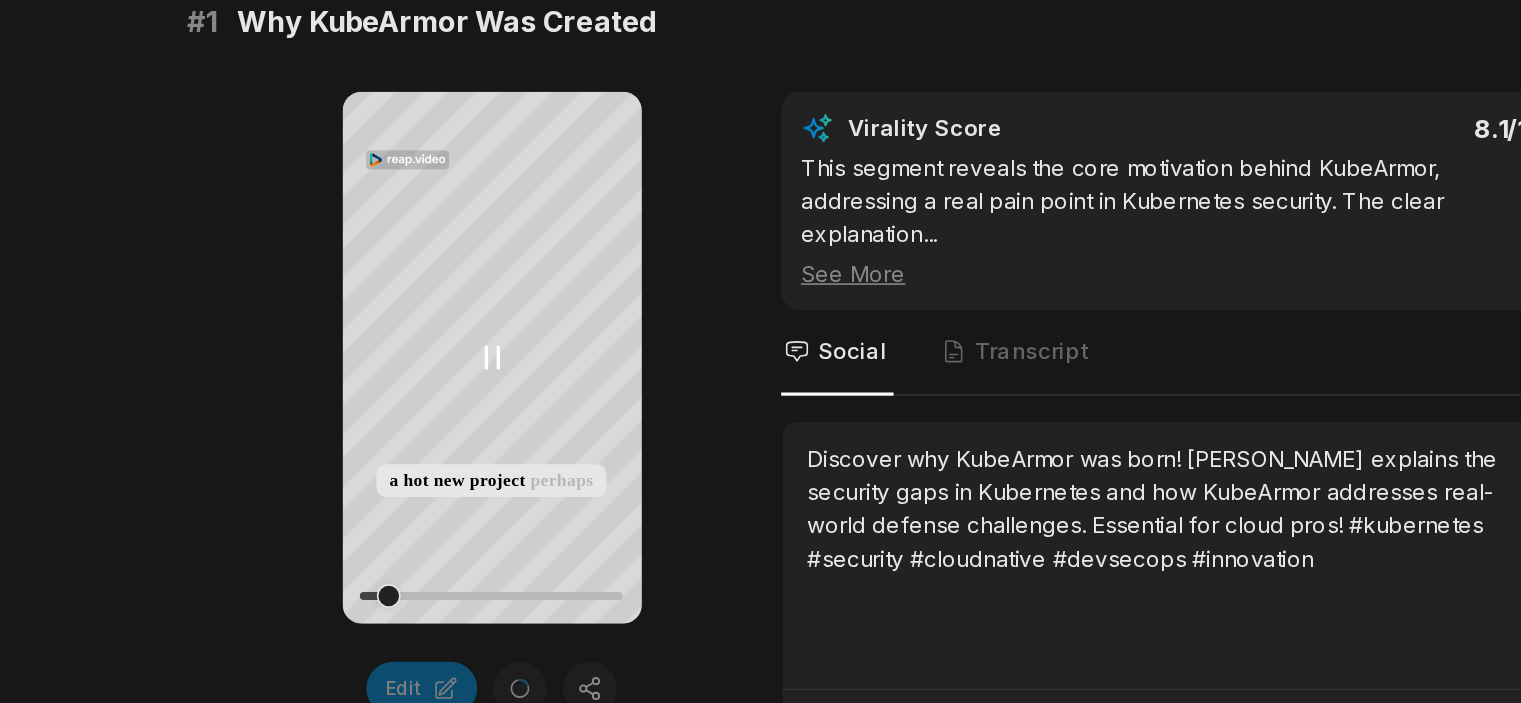 type 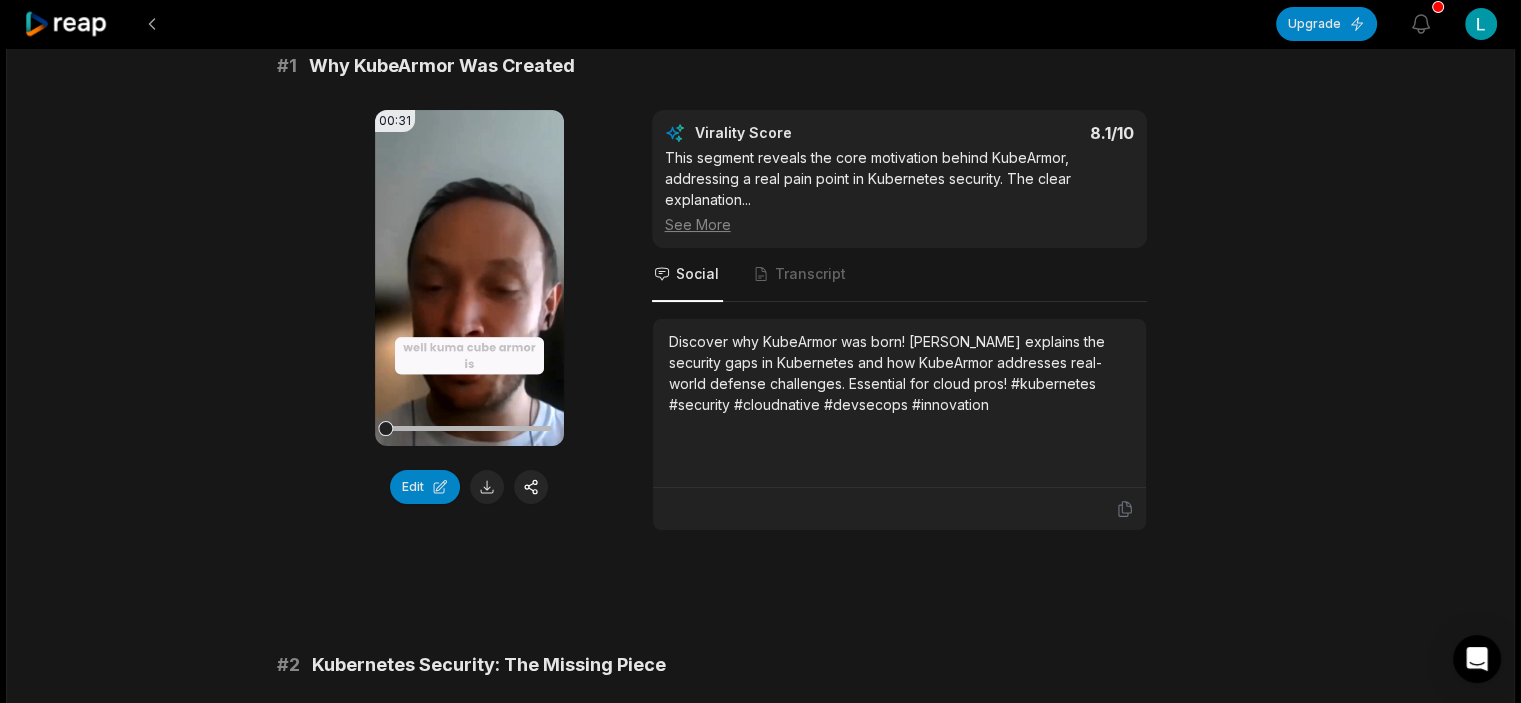 scroll, scrollTop: 122, scrollLeft: 0, axis: vertical 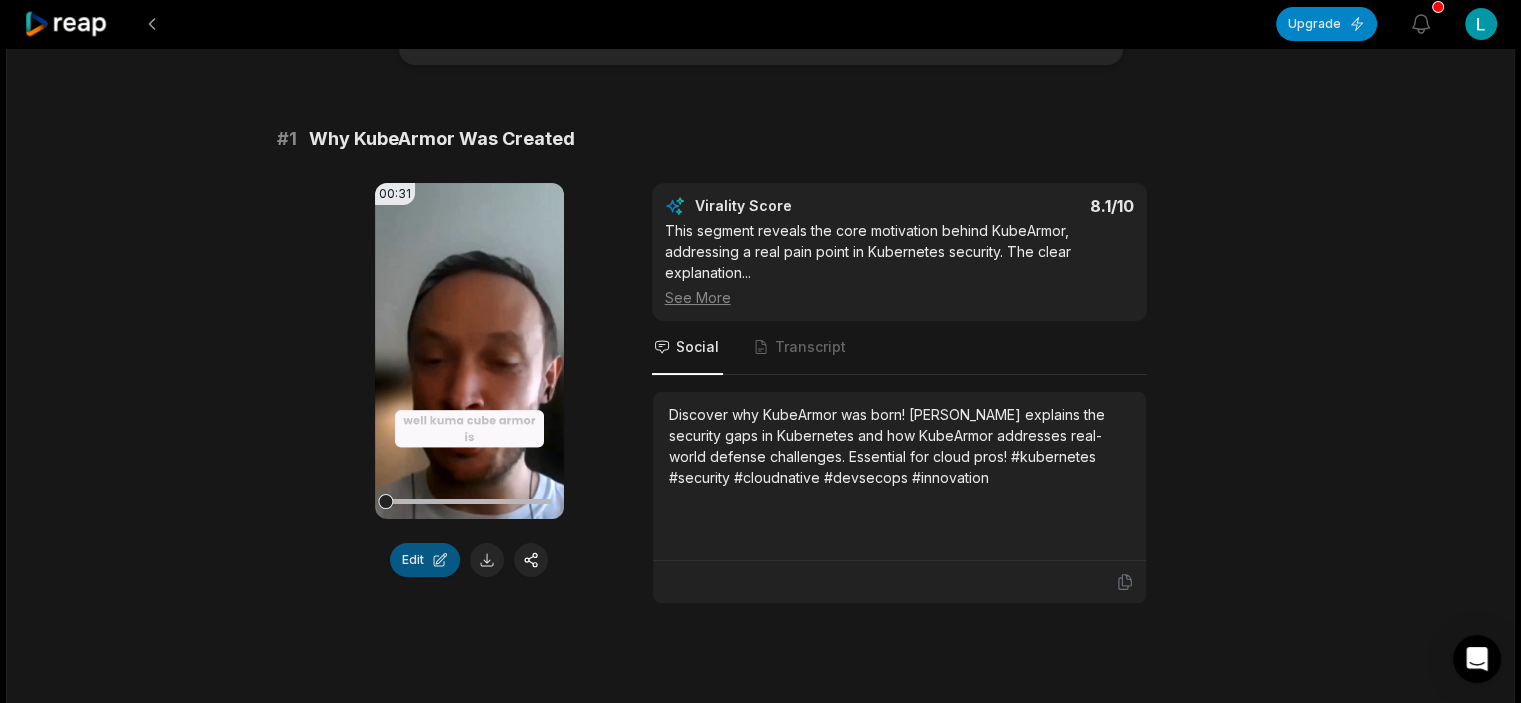 click on "Edit" at bounding box center (425, 560) 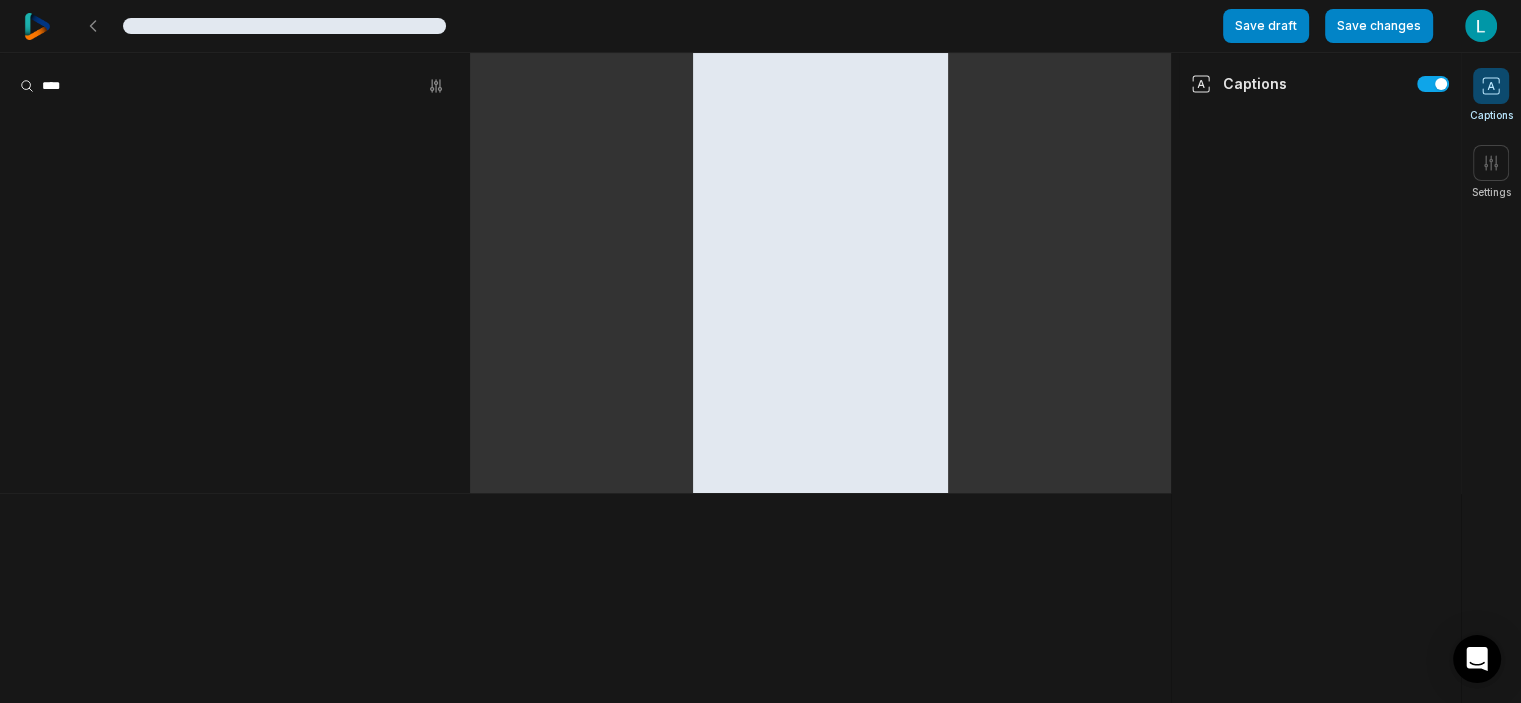 scroll, scrollTop: 0, scrollLeft: 0, axis: both 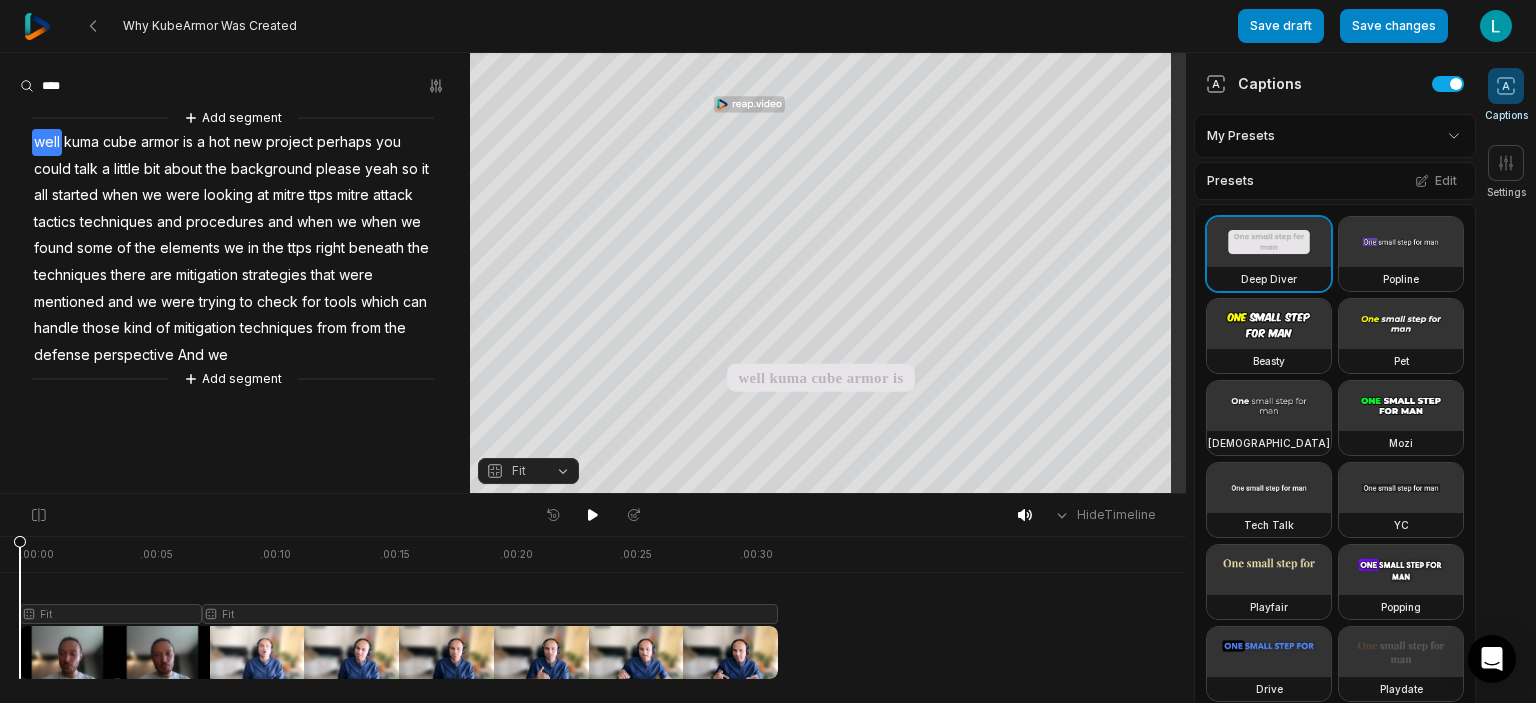 click on "cube" at bounding box center (120, 142) 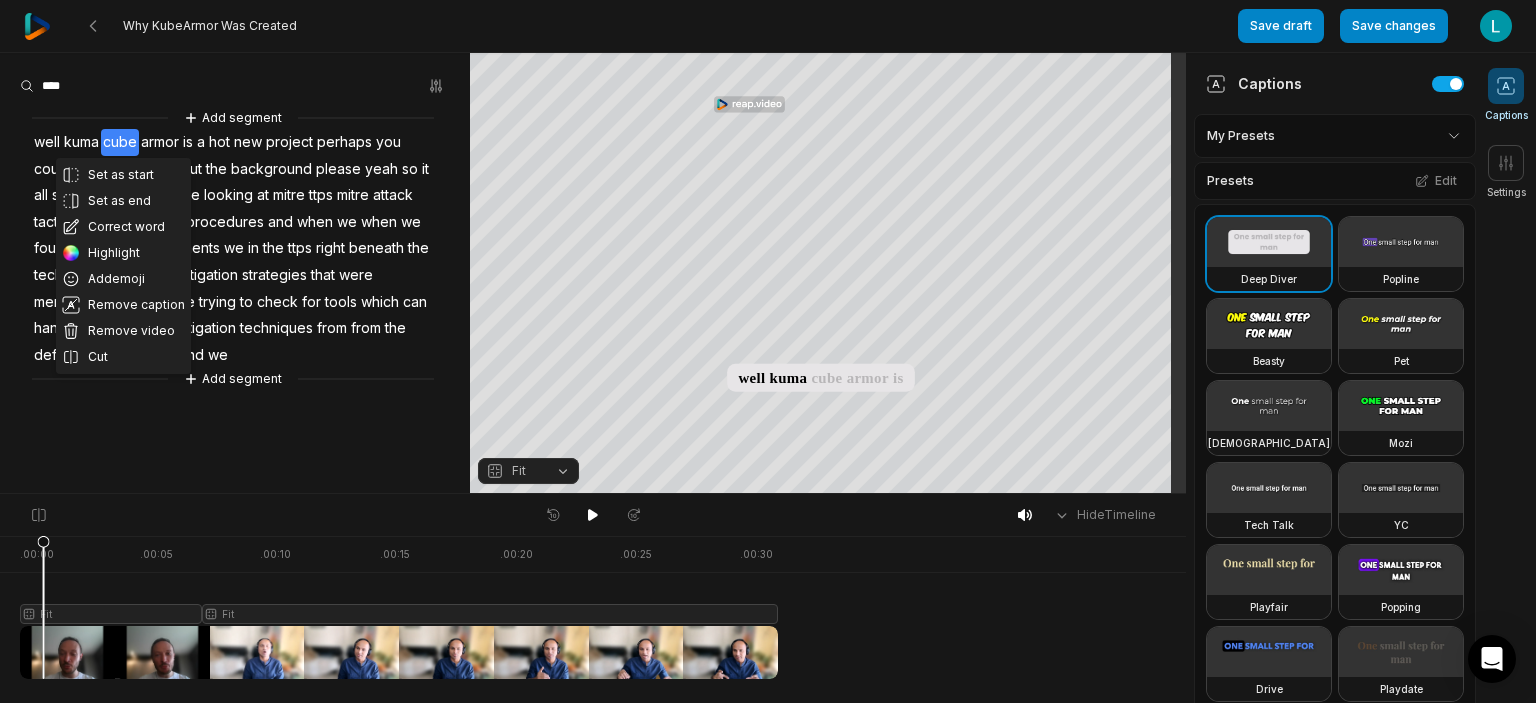 click on "mitre" at bounding box center (353, 195) 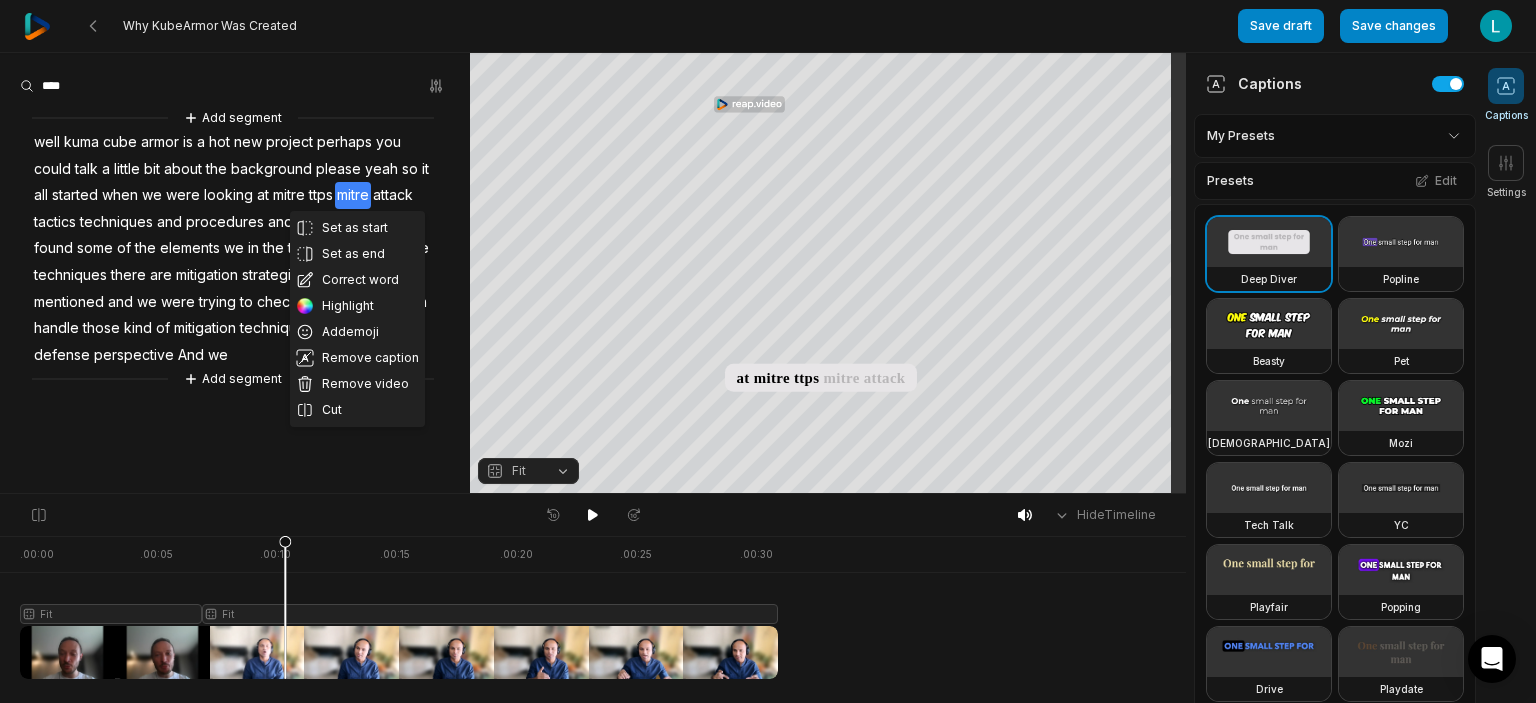 click on "kuma" at bounding box center [81, 142] 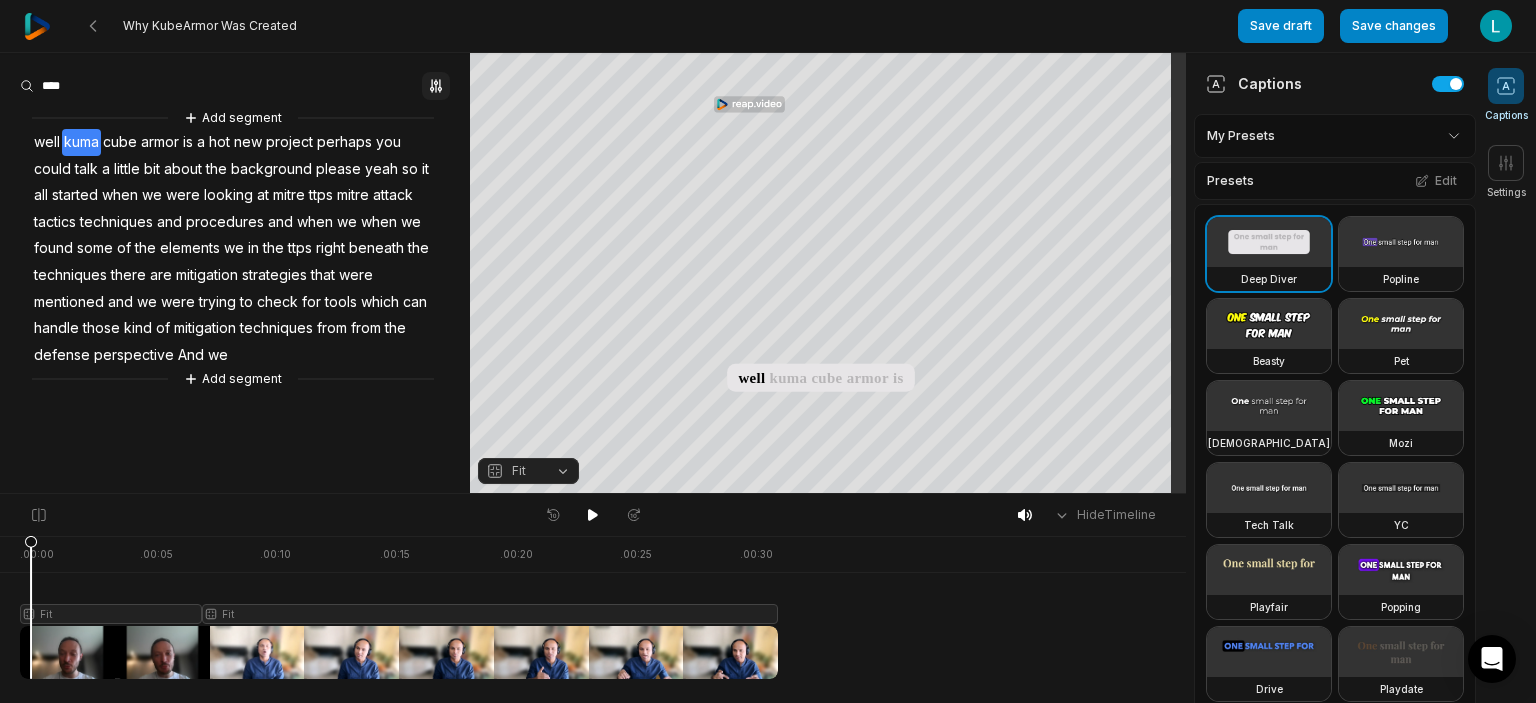 click 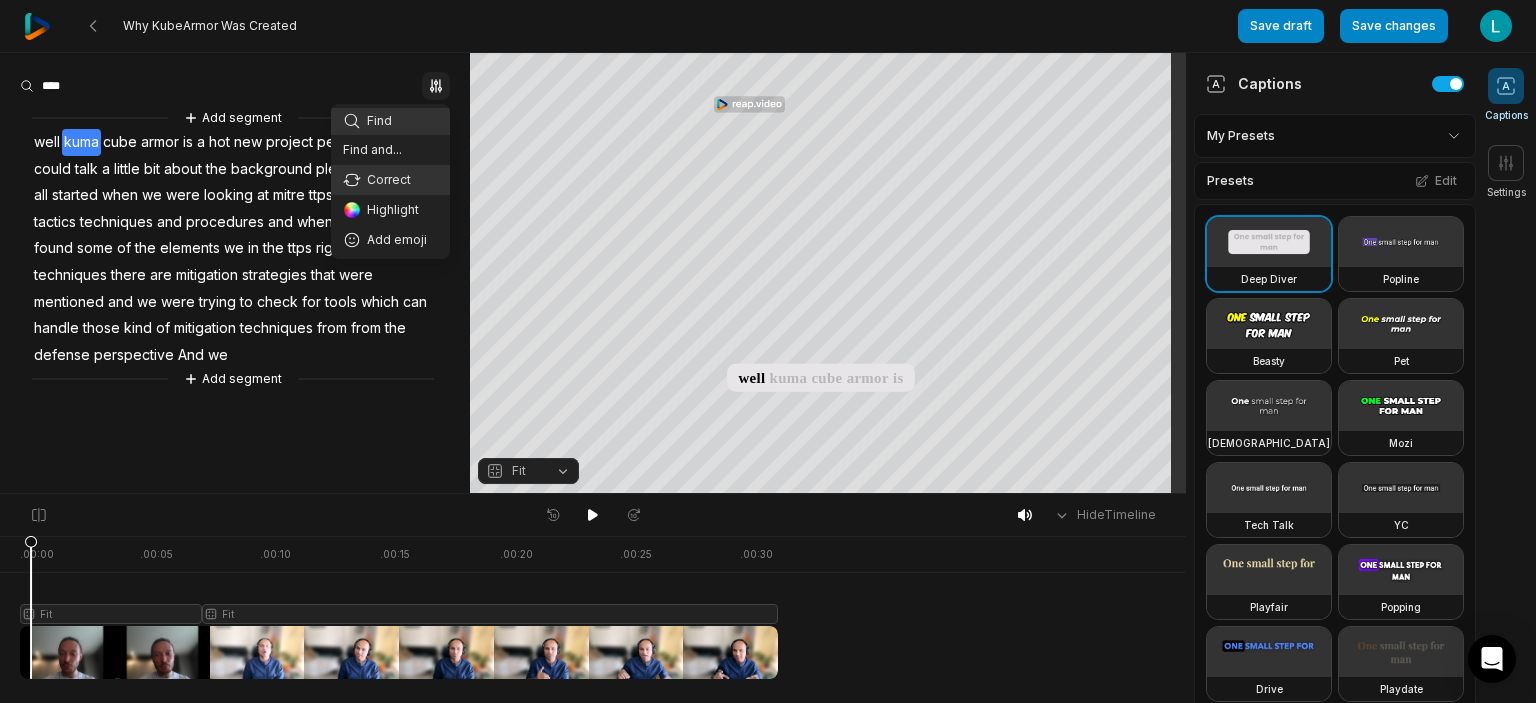 click on "Correct" at bounding box center [390, 180] 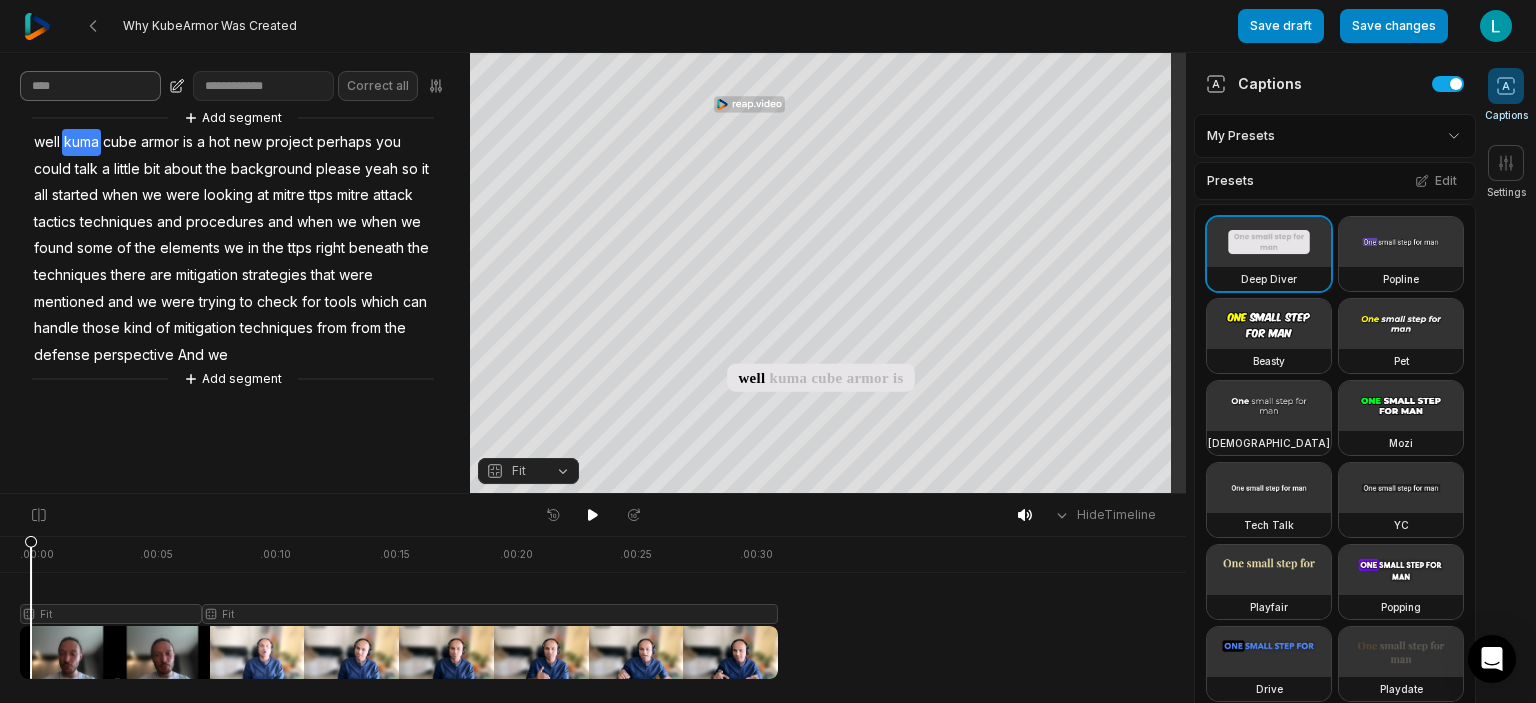 click at bounding box center (90, 86) 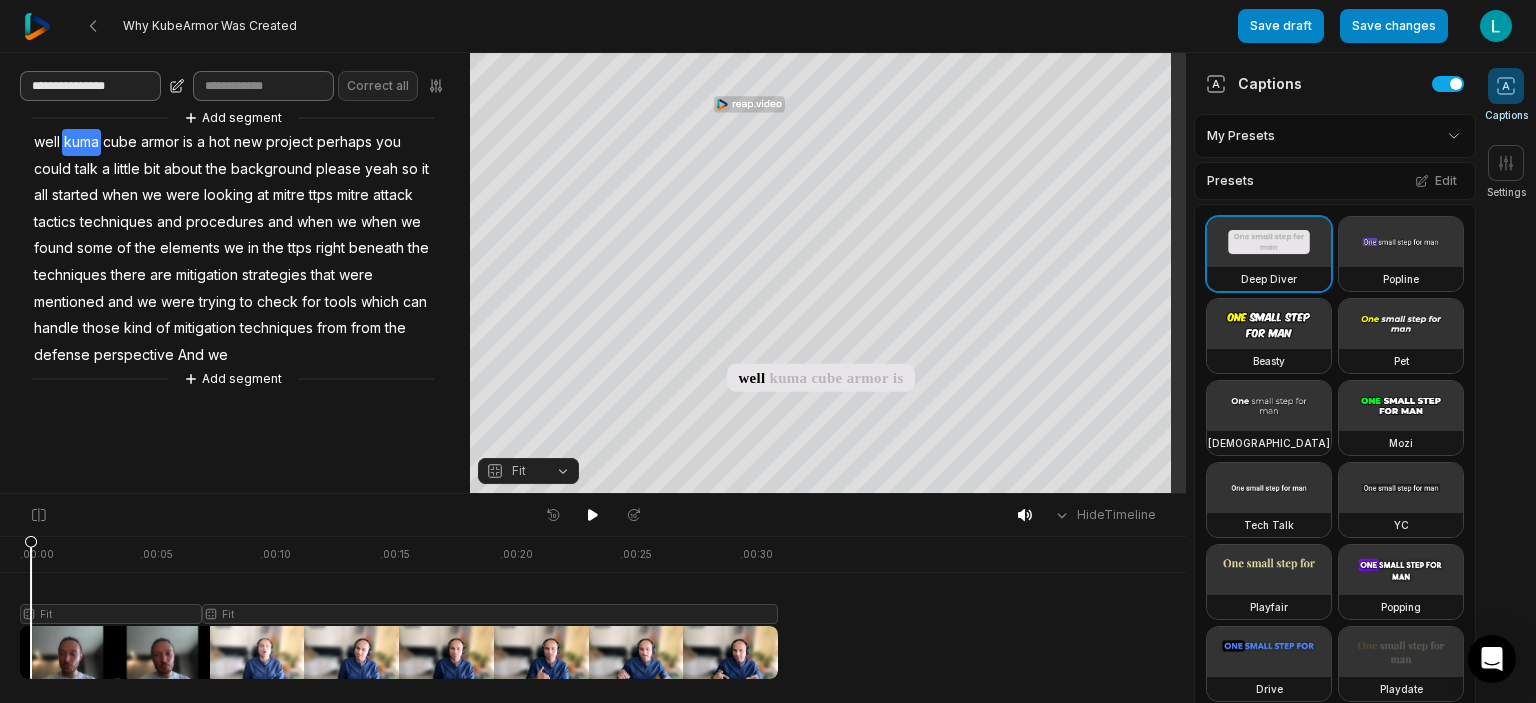 type on "**********" 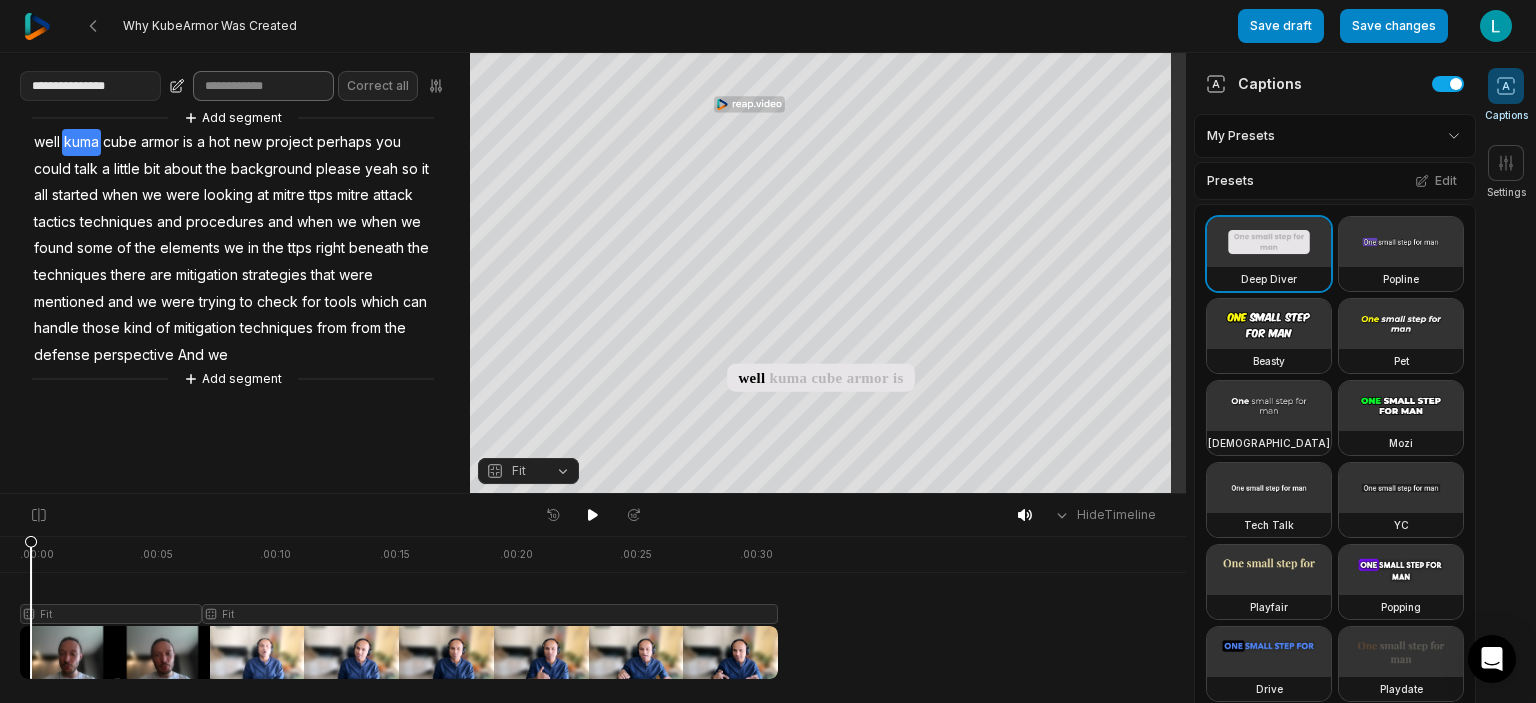click at bounding box center [263, 86] 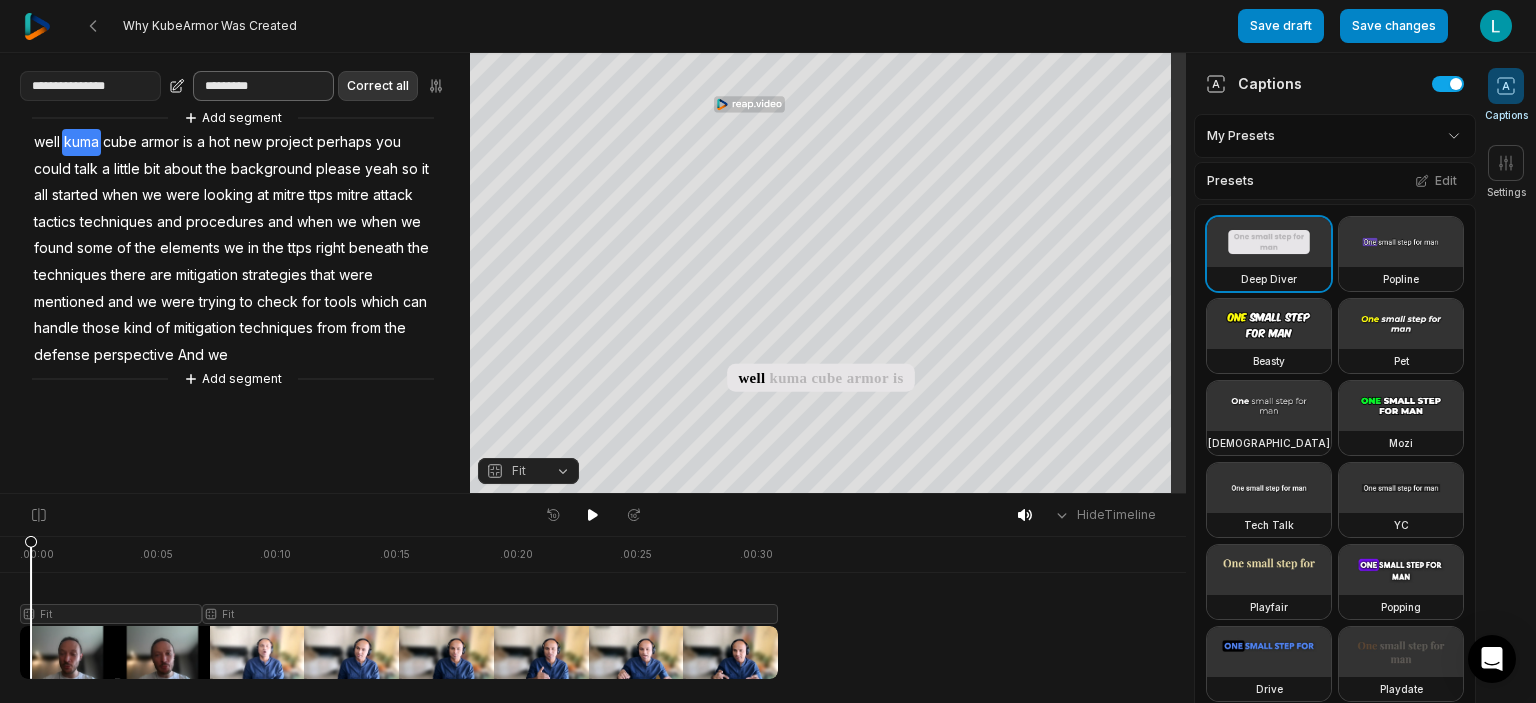 type on "*********" 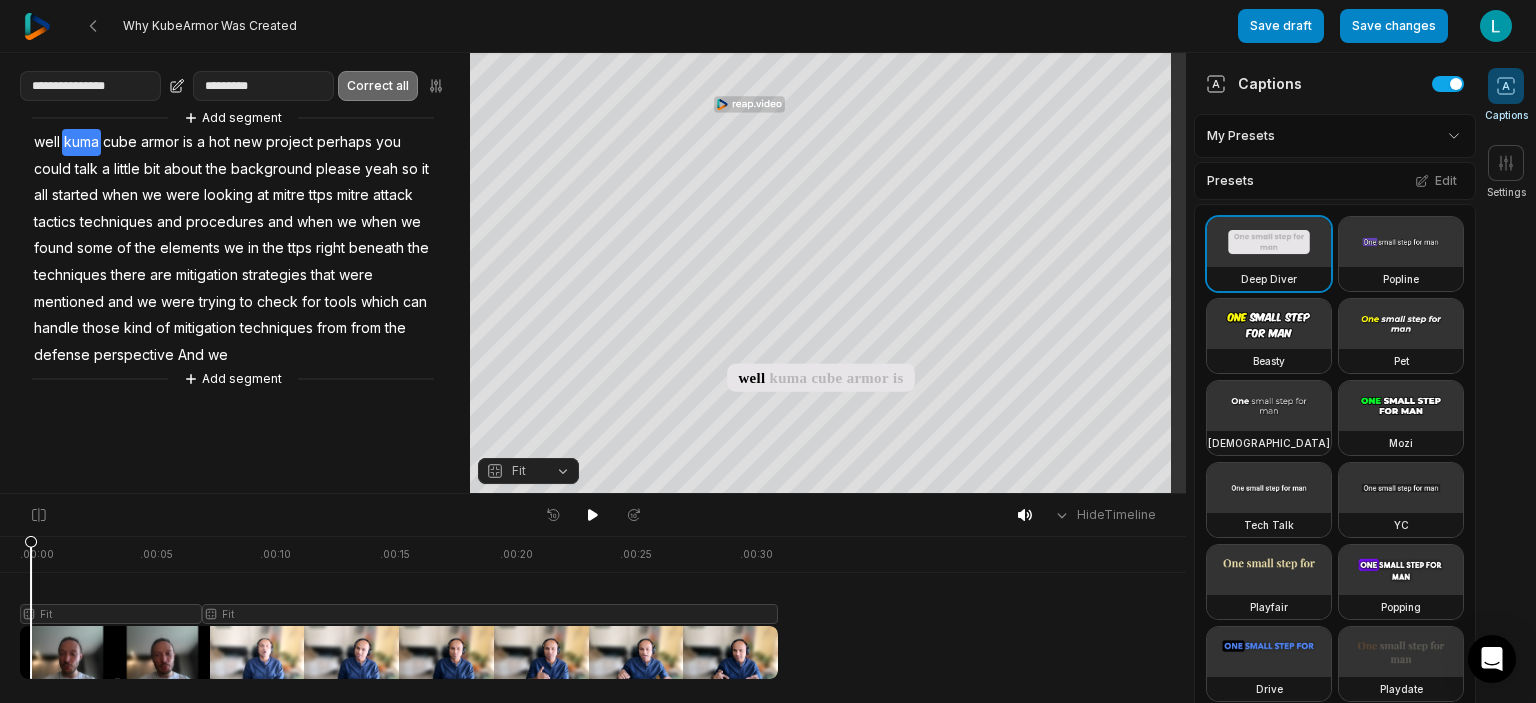 click on "Correct all" at bounding box center (378, 86) 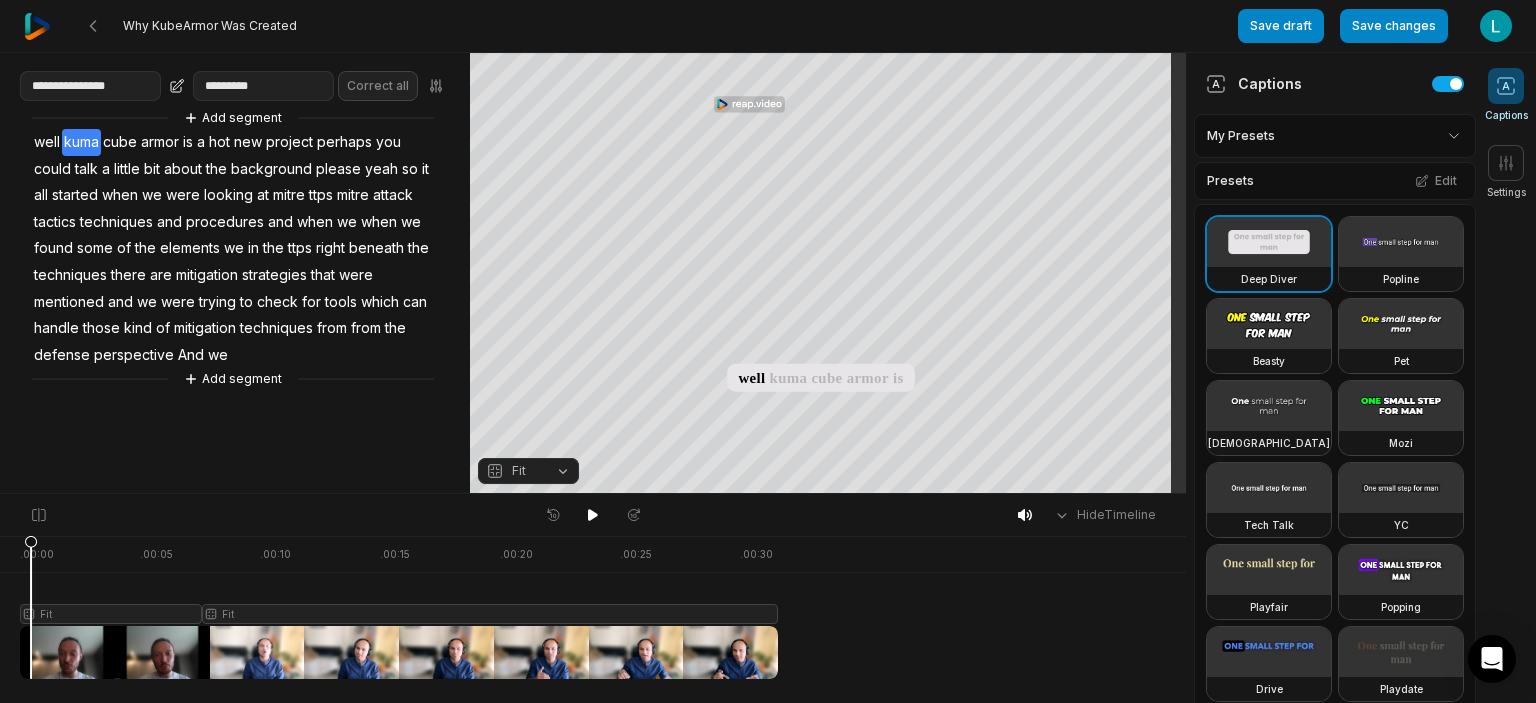 click on "armor" at bounding box center (160, 142) 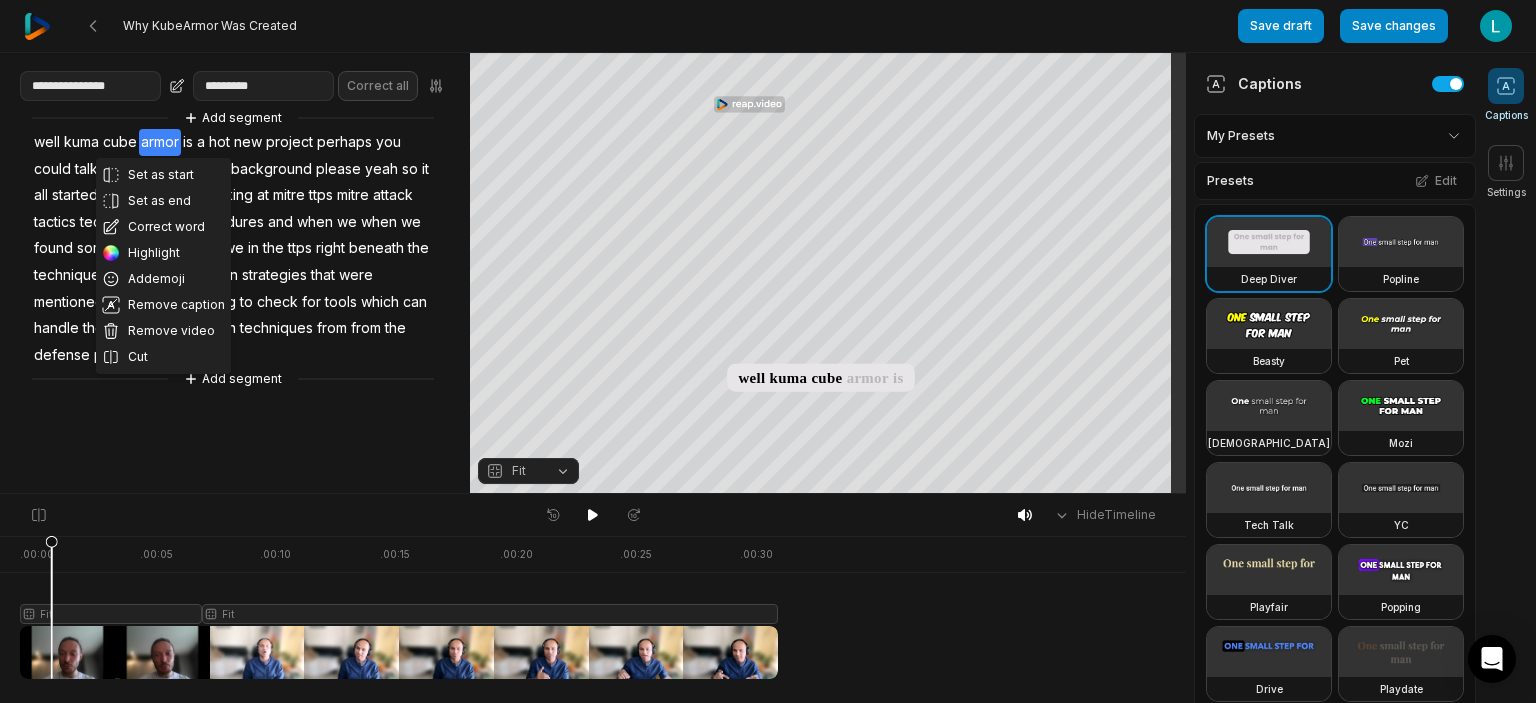 click on "kuma" at bounding box center (81, 142) 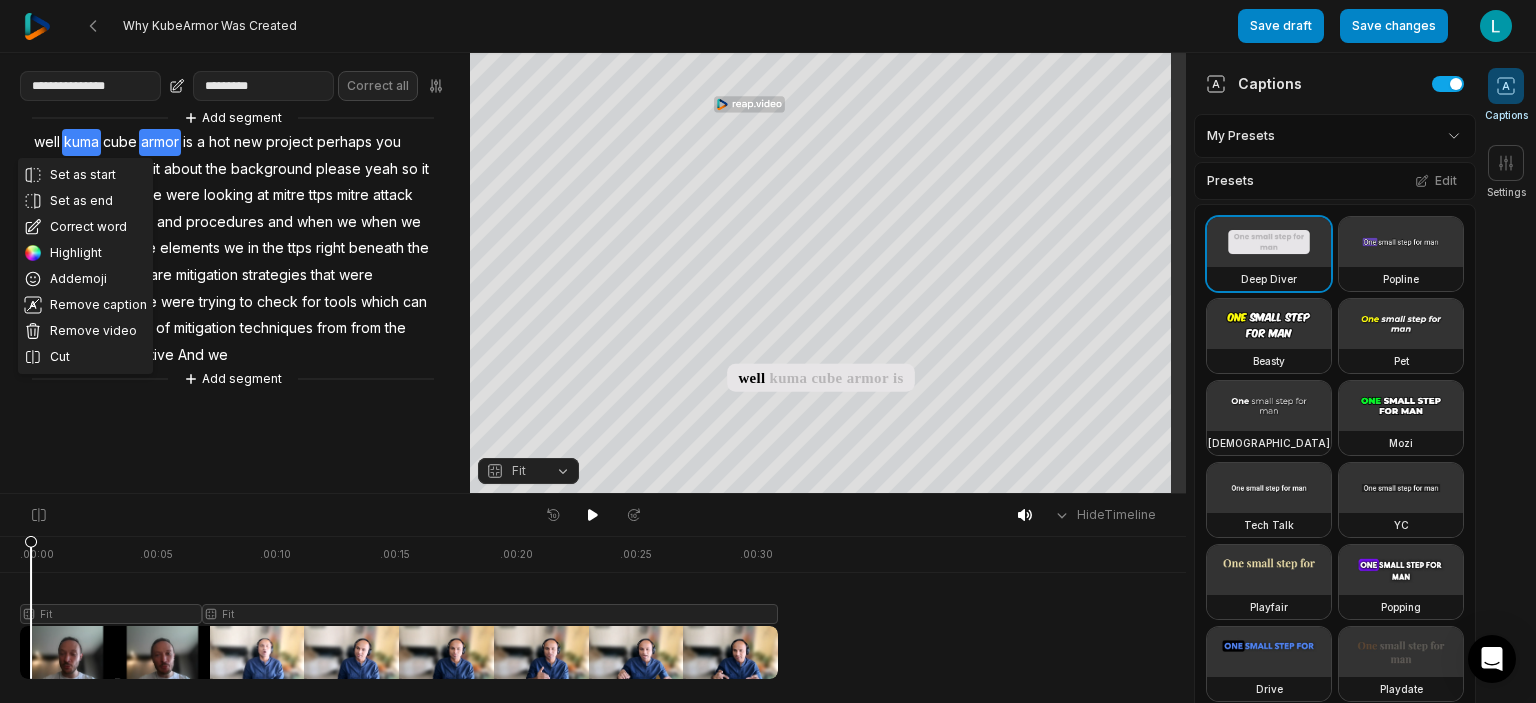 click on "kuma" at bounding box center (81, 142) 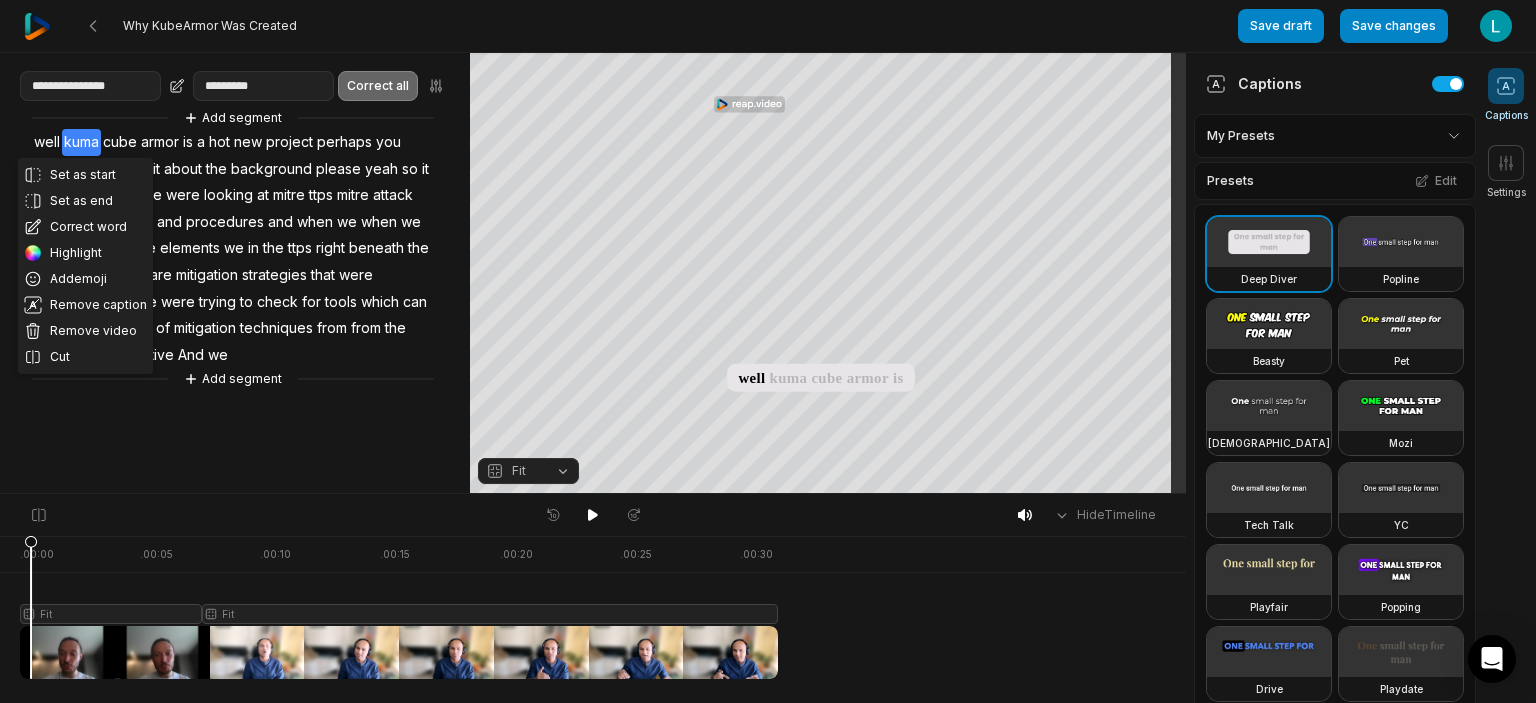 click on "Correct all" at bounding box center [378, 86] 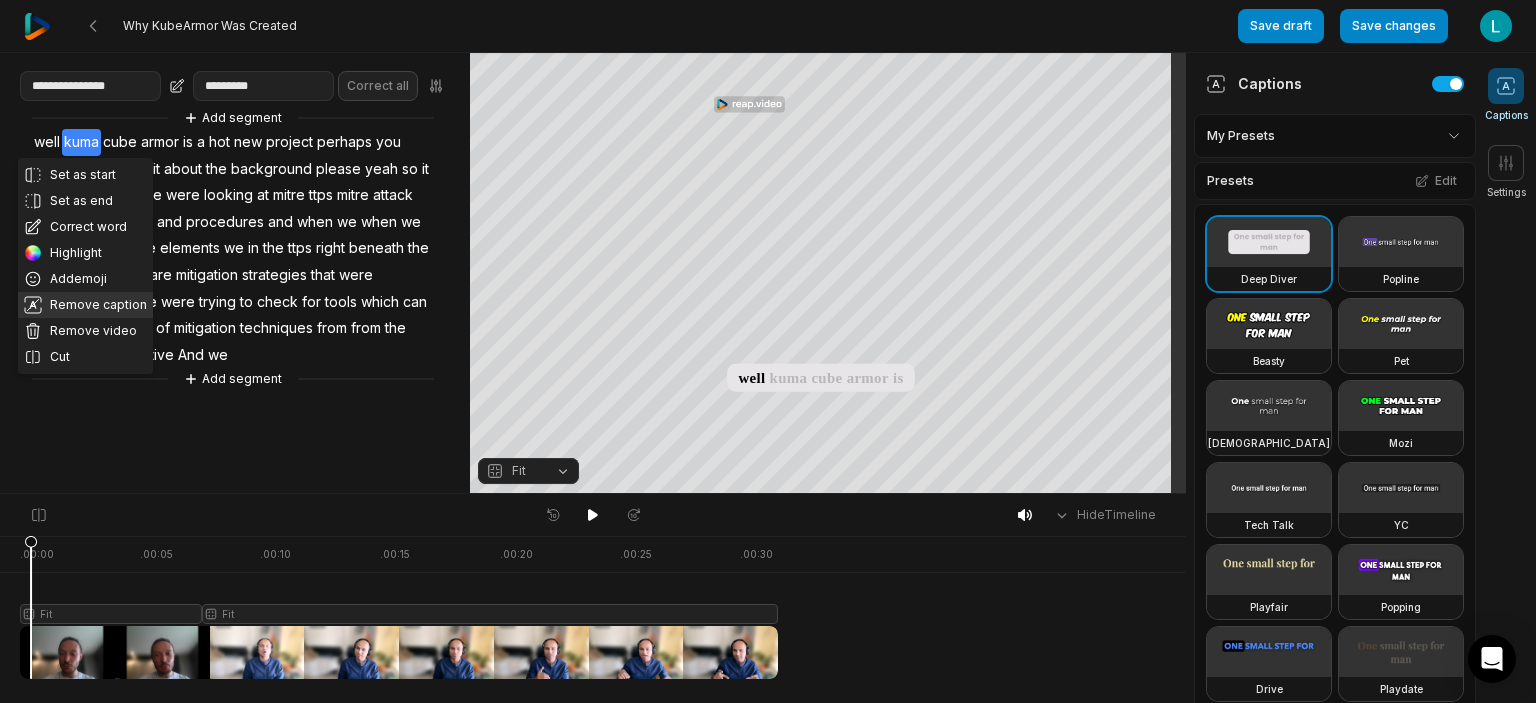 click on "Remove caption" at bounding box center (85, 305) 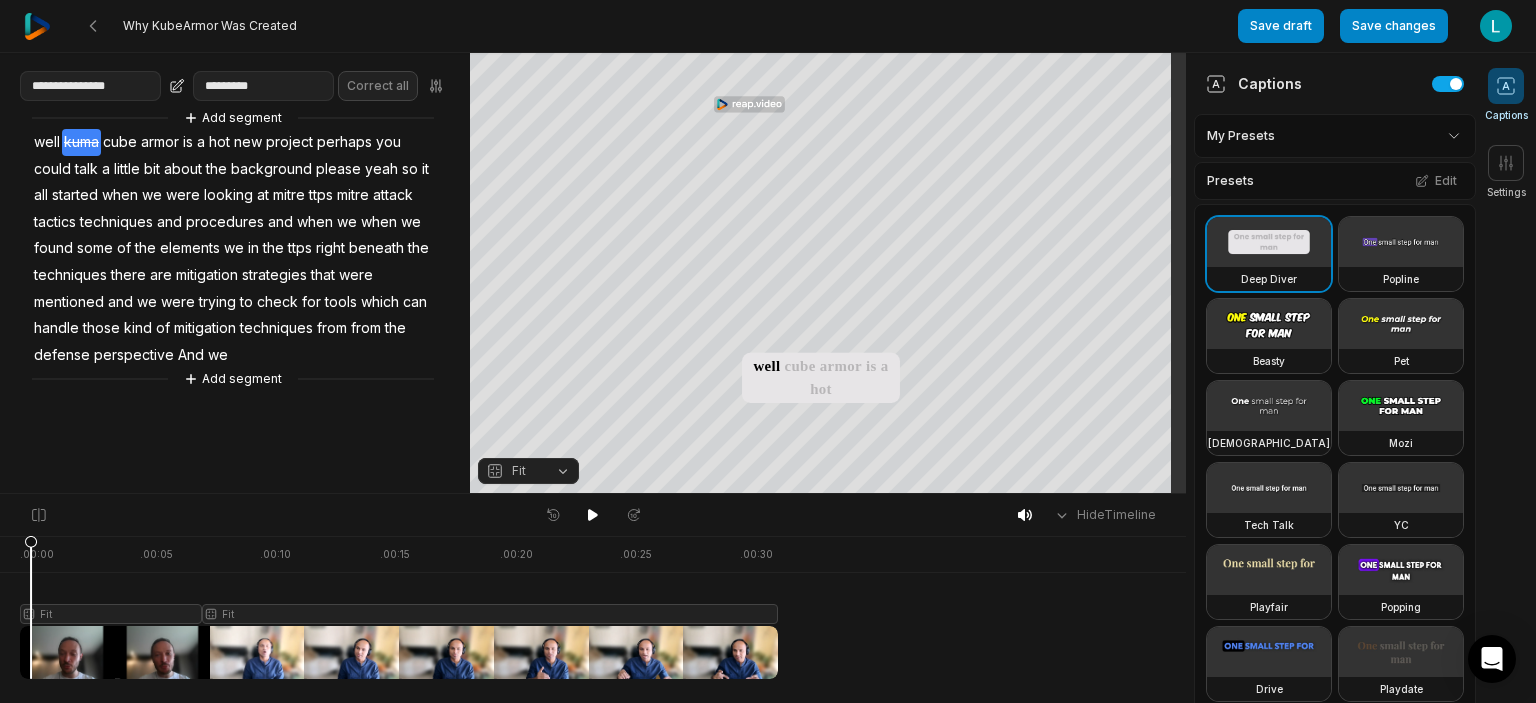 click on "kuma" at bounding box center (81, 142) 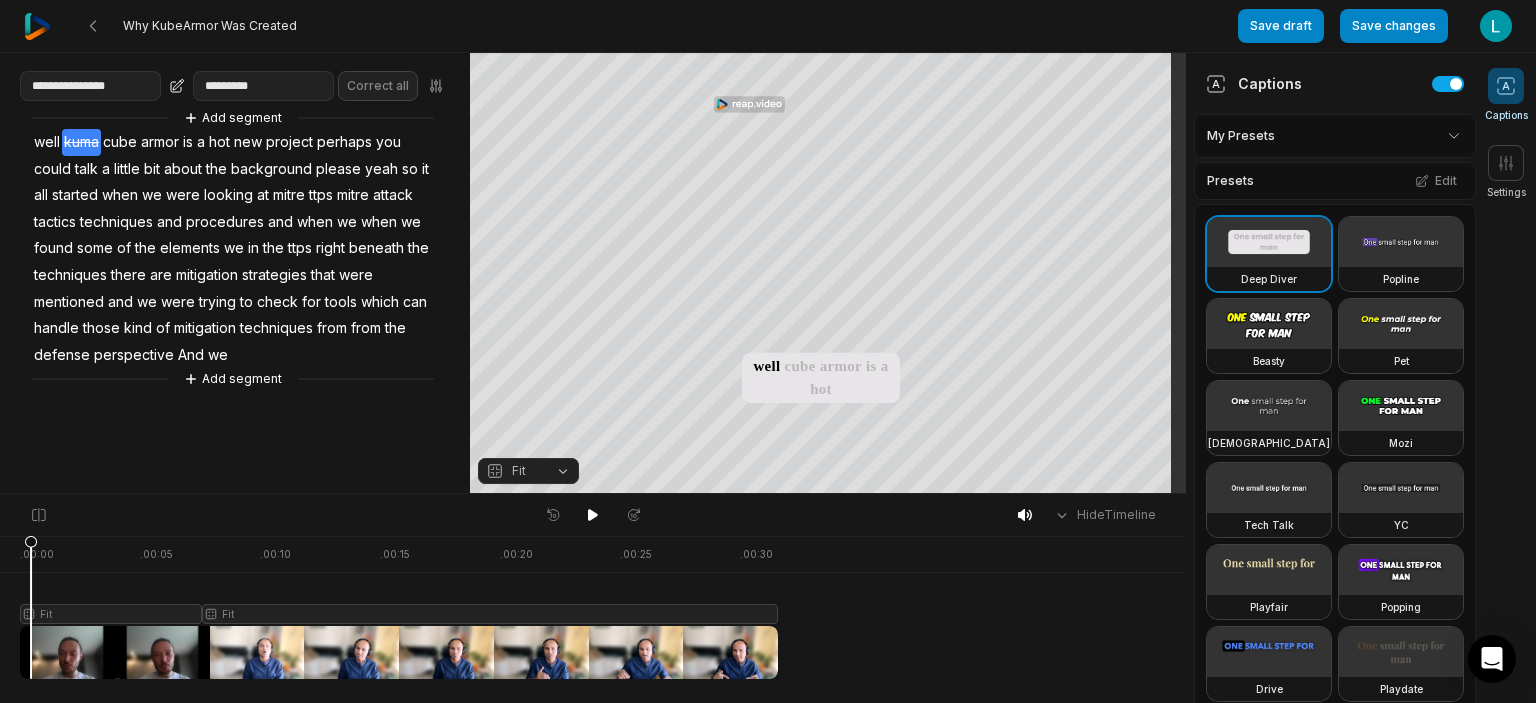 click on "Add segment well kuma cube armor is a hot new project perhaps you could talk a little bit about the background please yeah so it all started when we were looking at mitre ttps mitre attack tactics techniques and procedures and when we when we found some of the elements we in the ttps right beneath the techniques there are mitigation strategies that were mentioned and we were trying to check for tools which can handle those kind of mitigation techniques from from the defense perspective And we   Add segment" at bounding box center [235, 248] 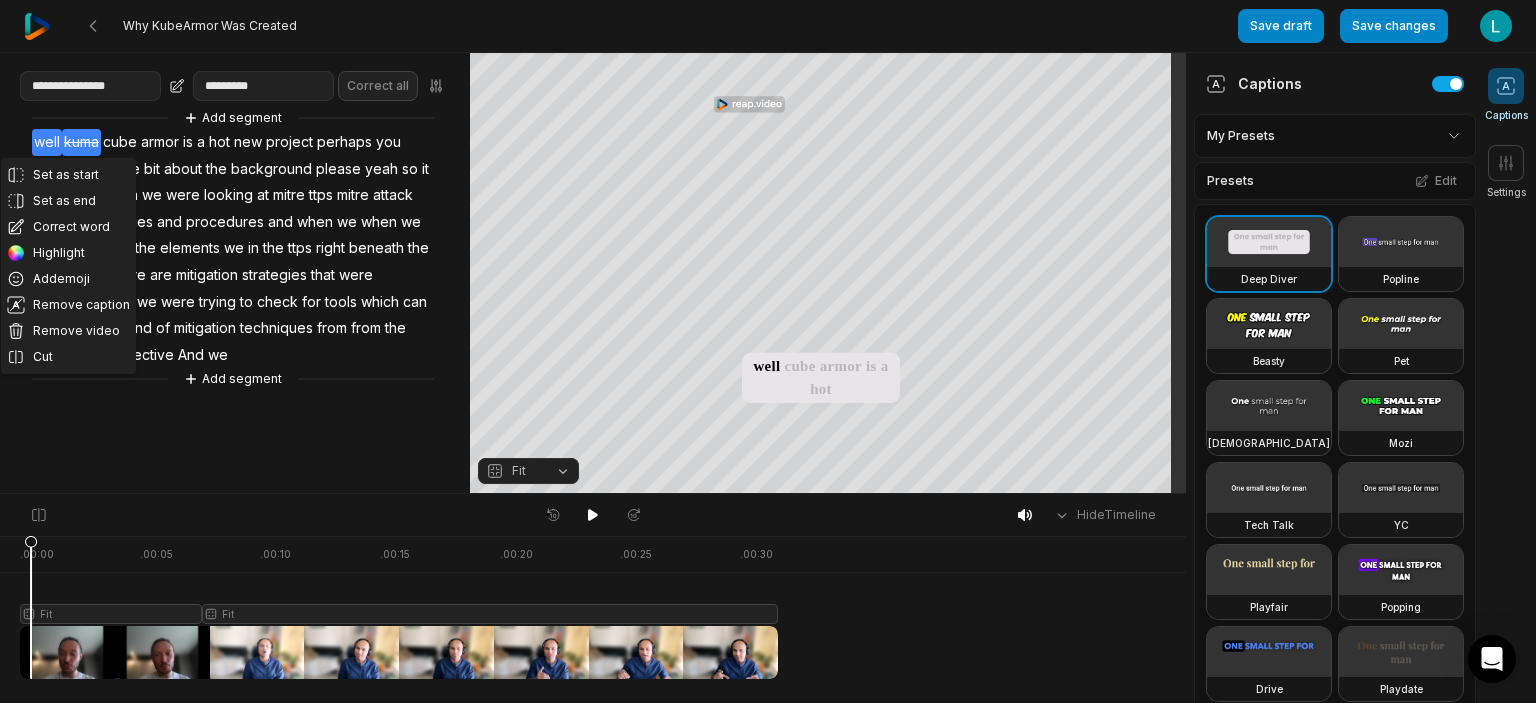 click on "armor" at bounding box center (160, 142) 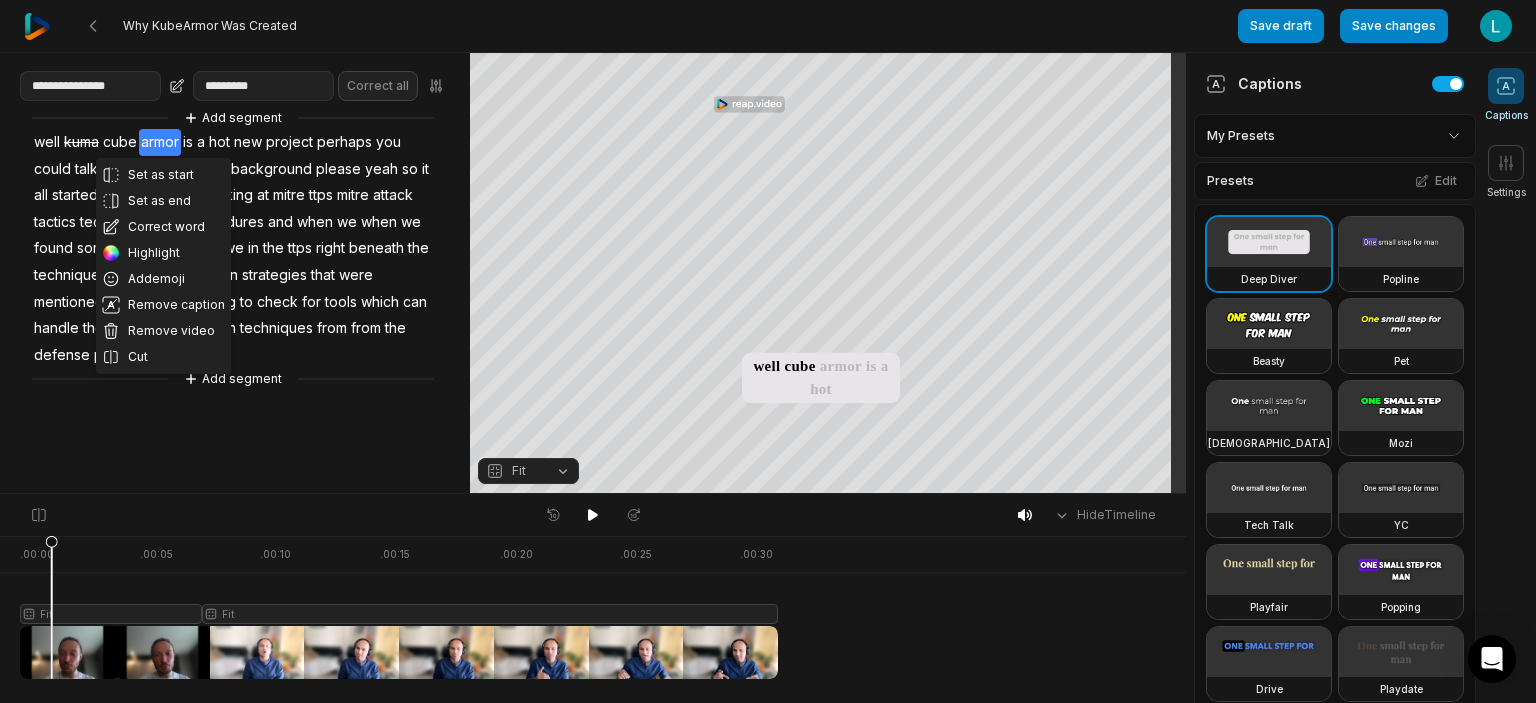 click on "kuma" at bounding box center (81, 142) 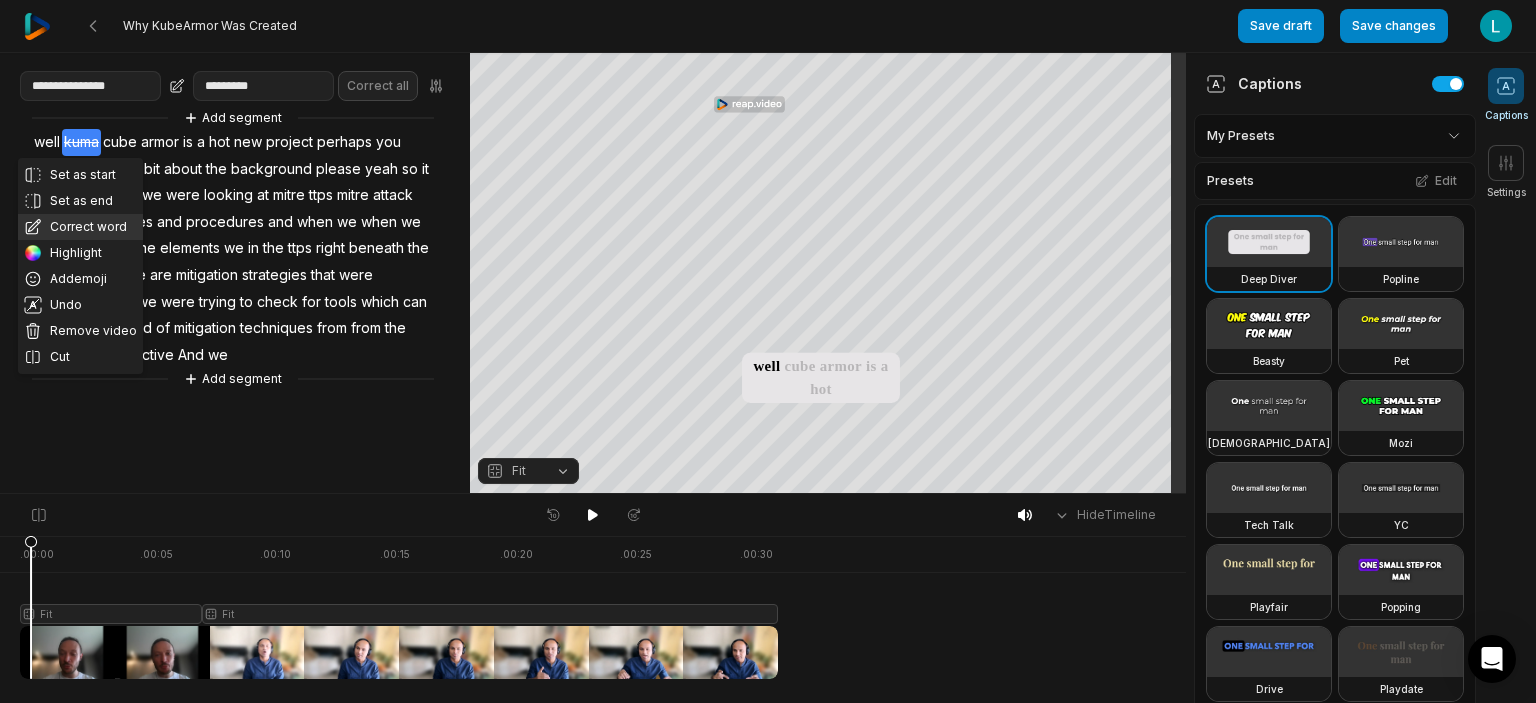 click on "Correct word" at bounding box center (80, 227) 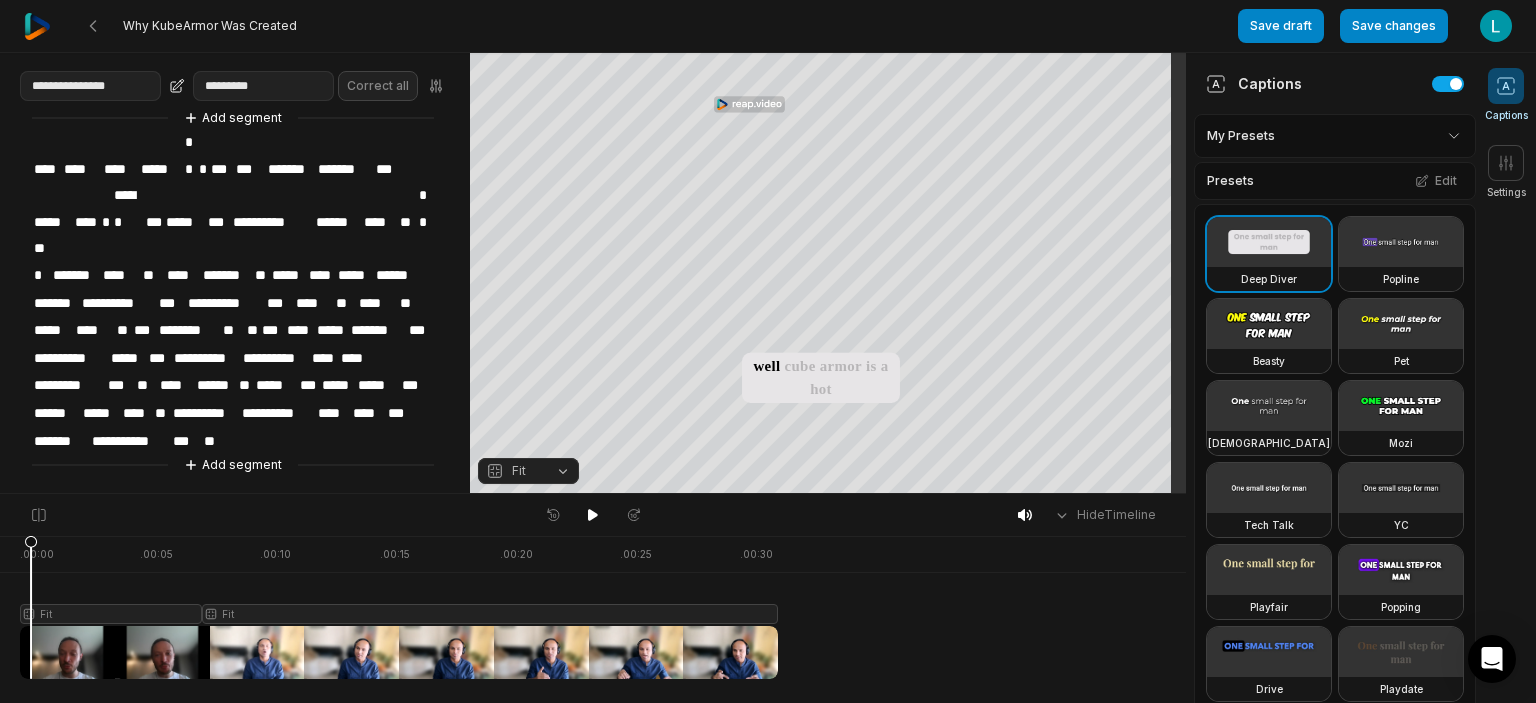 type 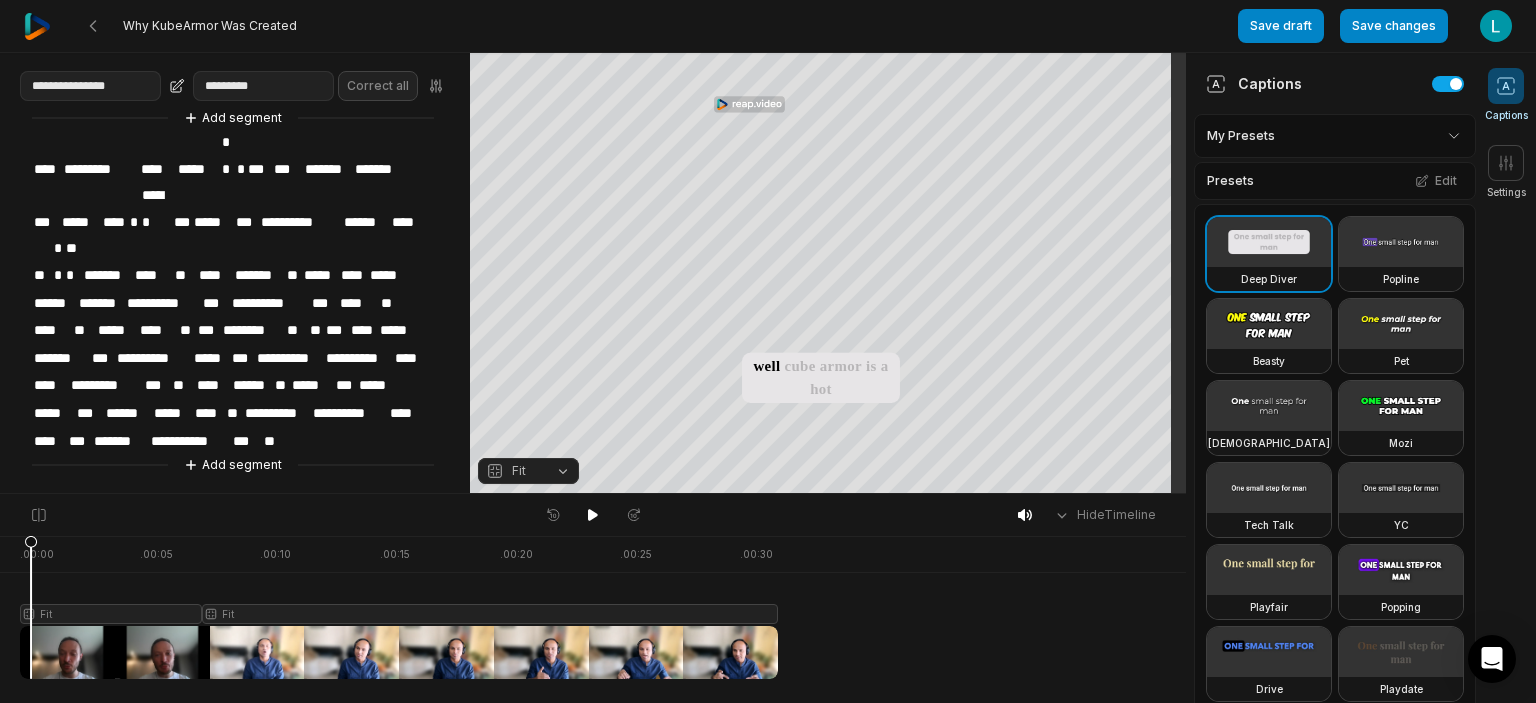 click on "*****" at bounding box center (197, 169) 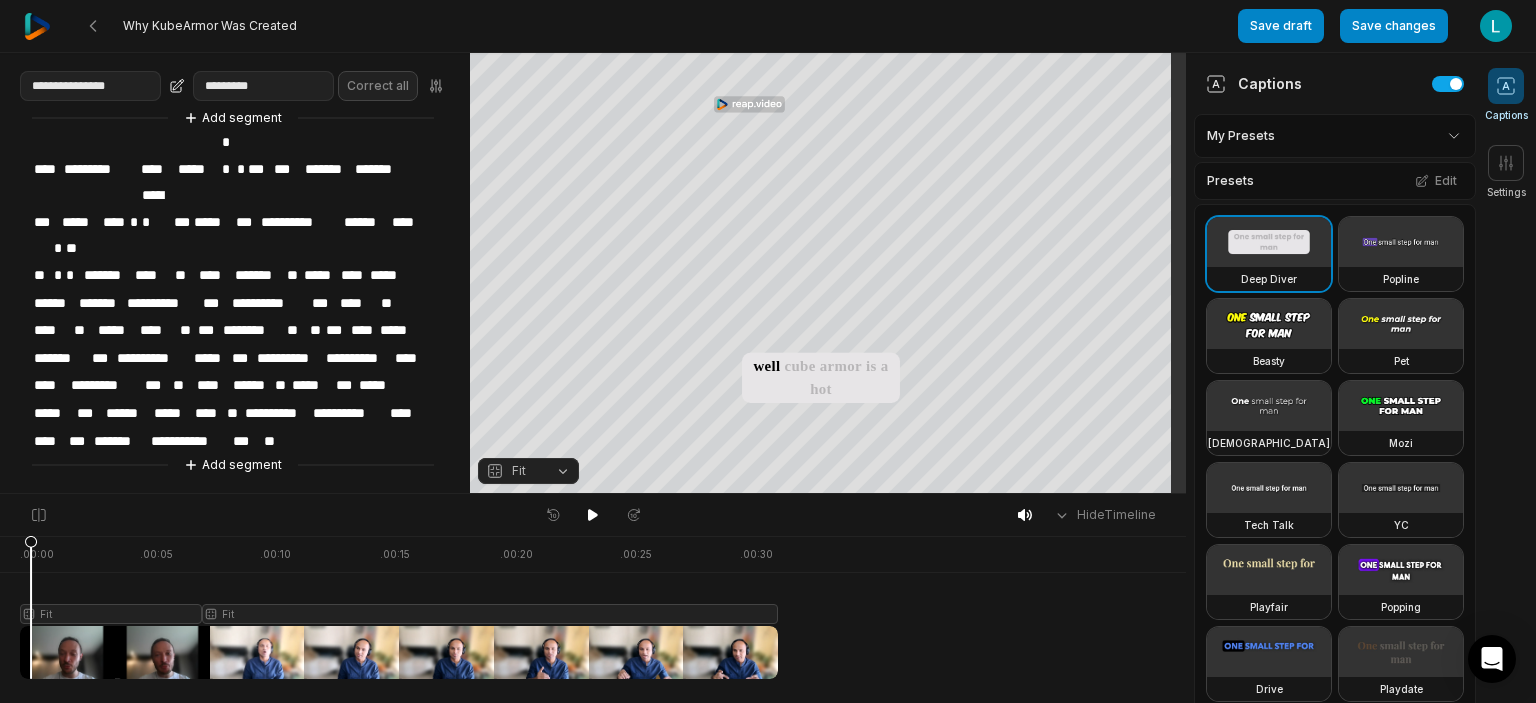type 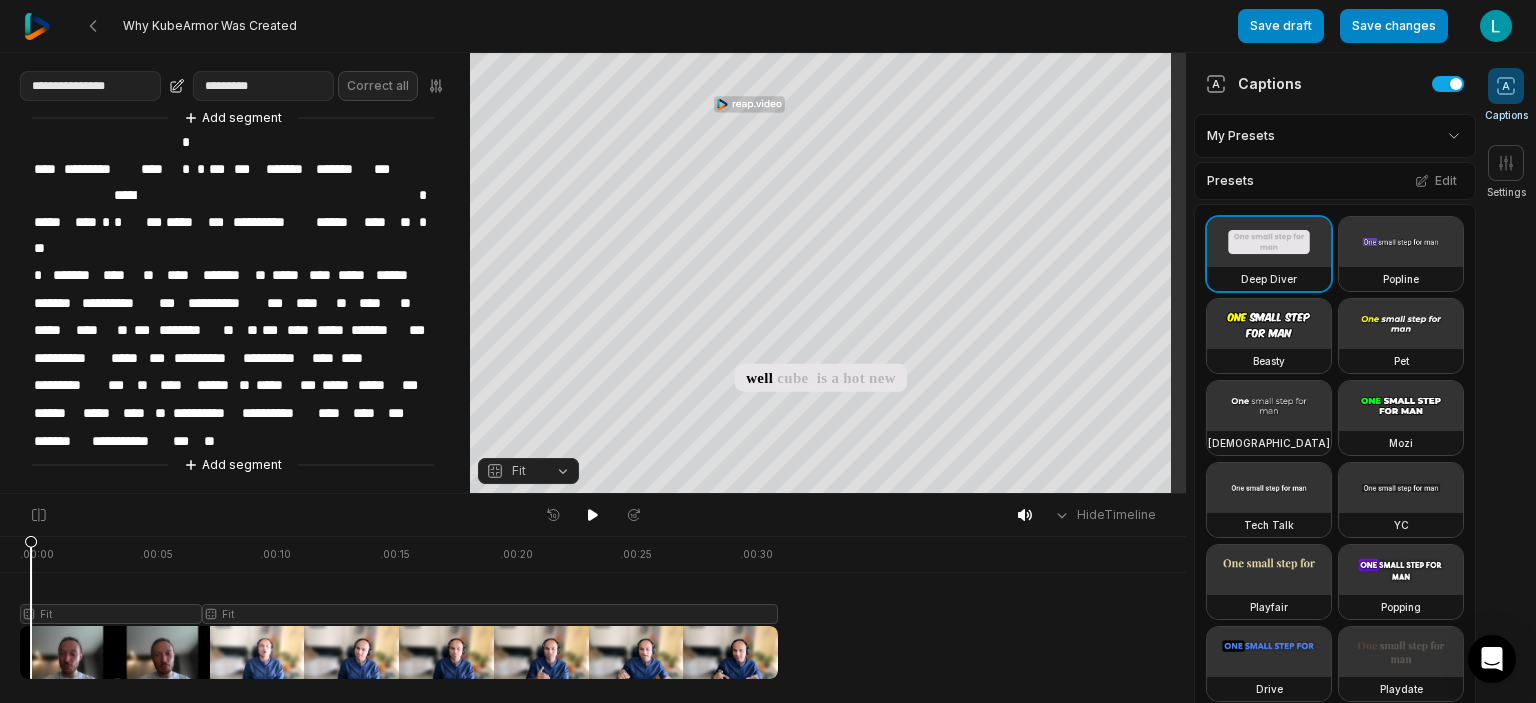 click on "****" at bounding box center [157, 169] 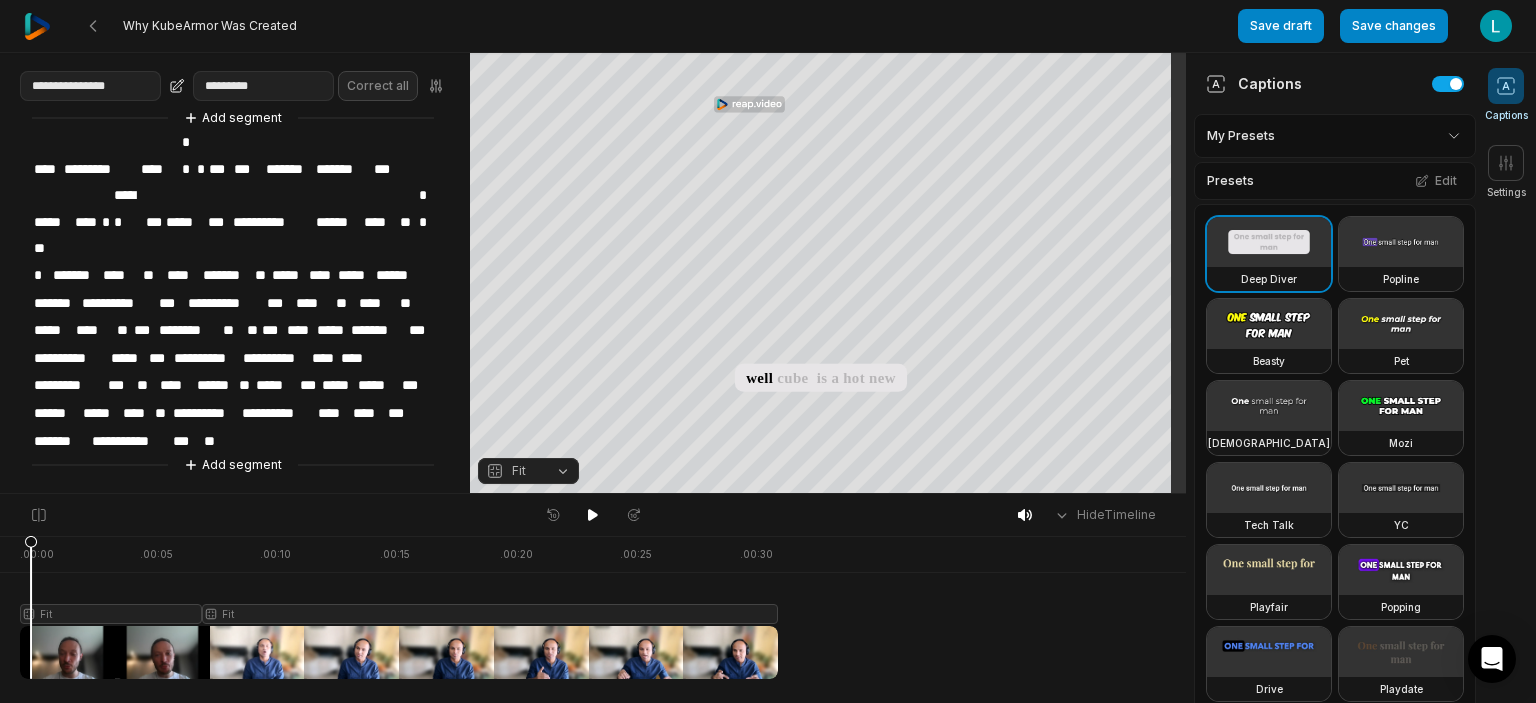 type 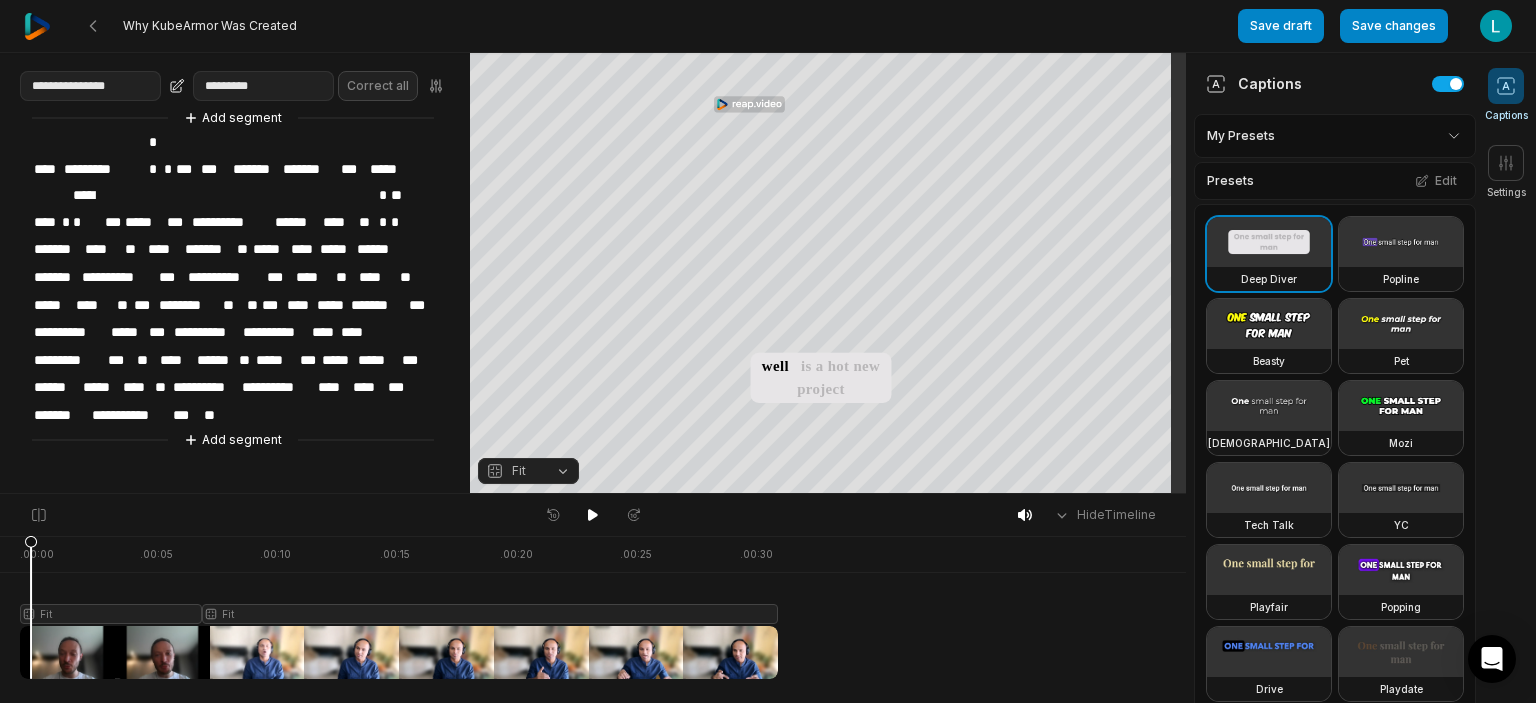 click on "*********" at bounding box center (100, 169) 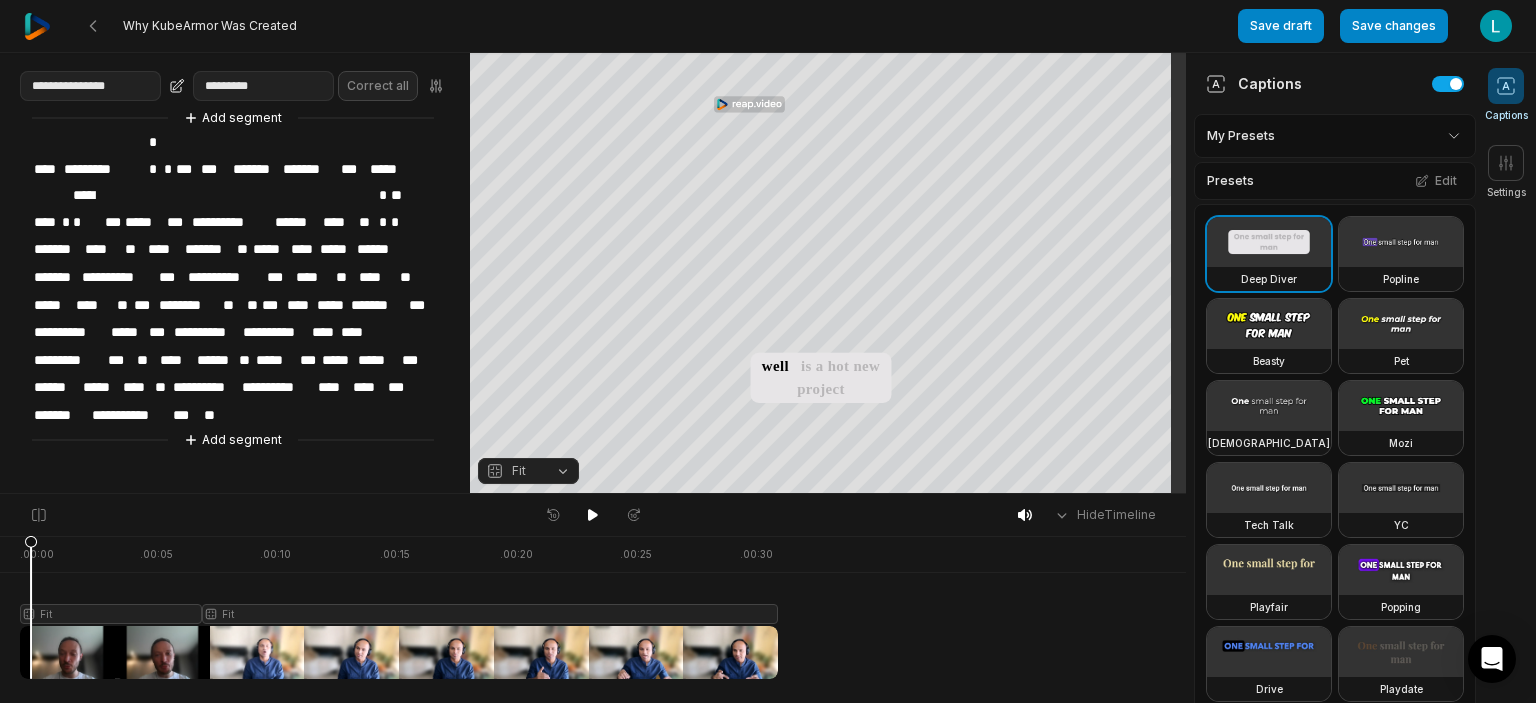 click on "**********" at bounding box center [0, 0] 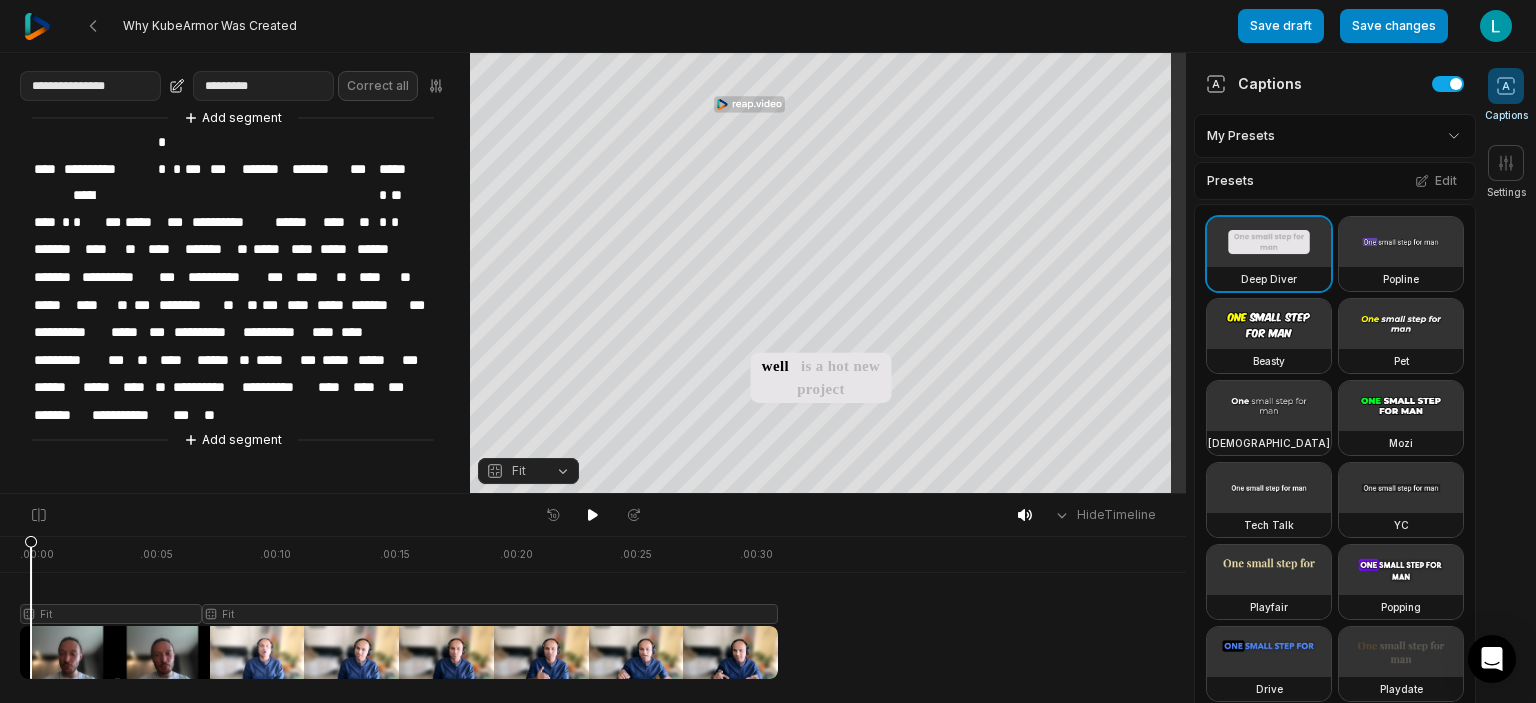 click on "*********" at bounding box center (0, 0) 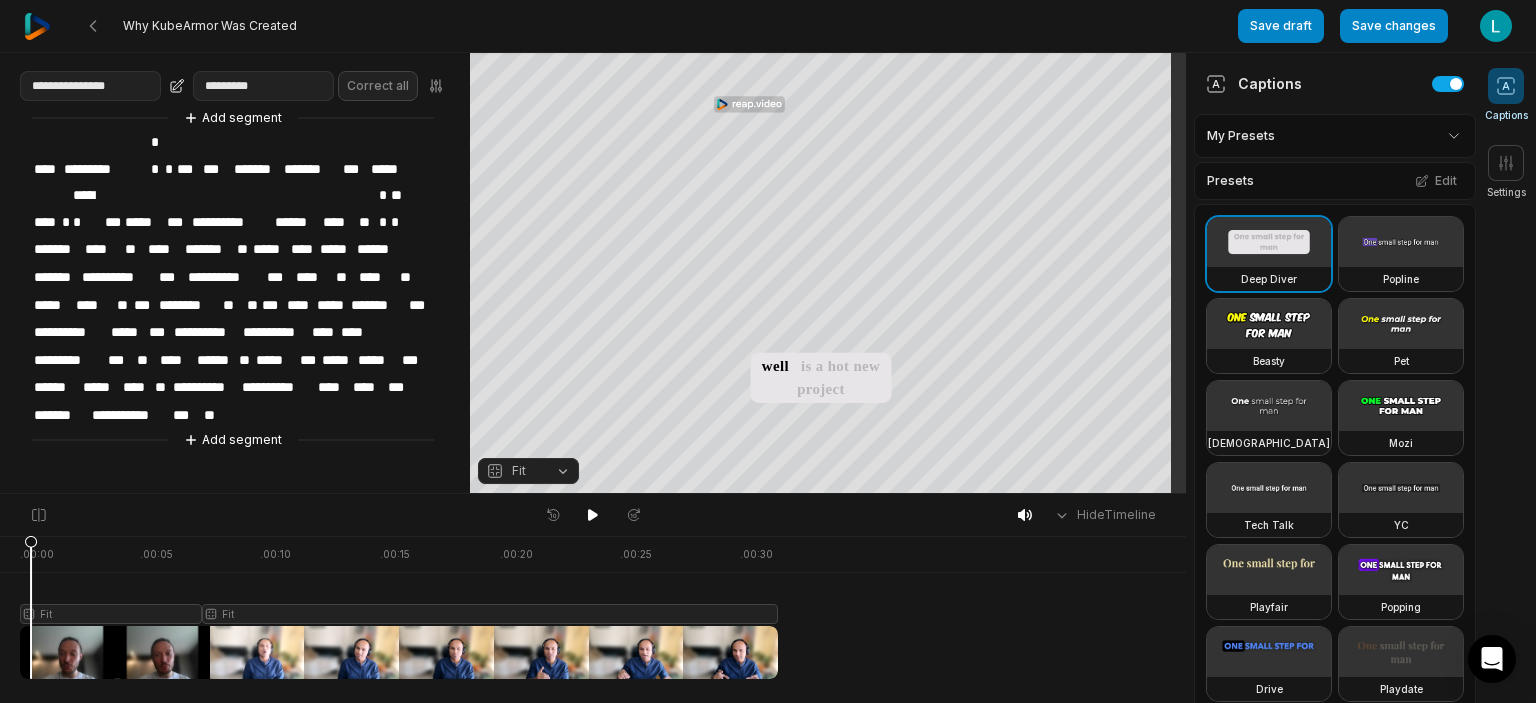 click on "*********" at bounding box center (101, 169) 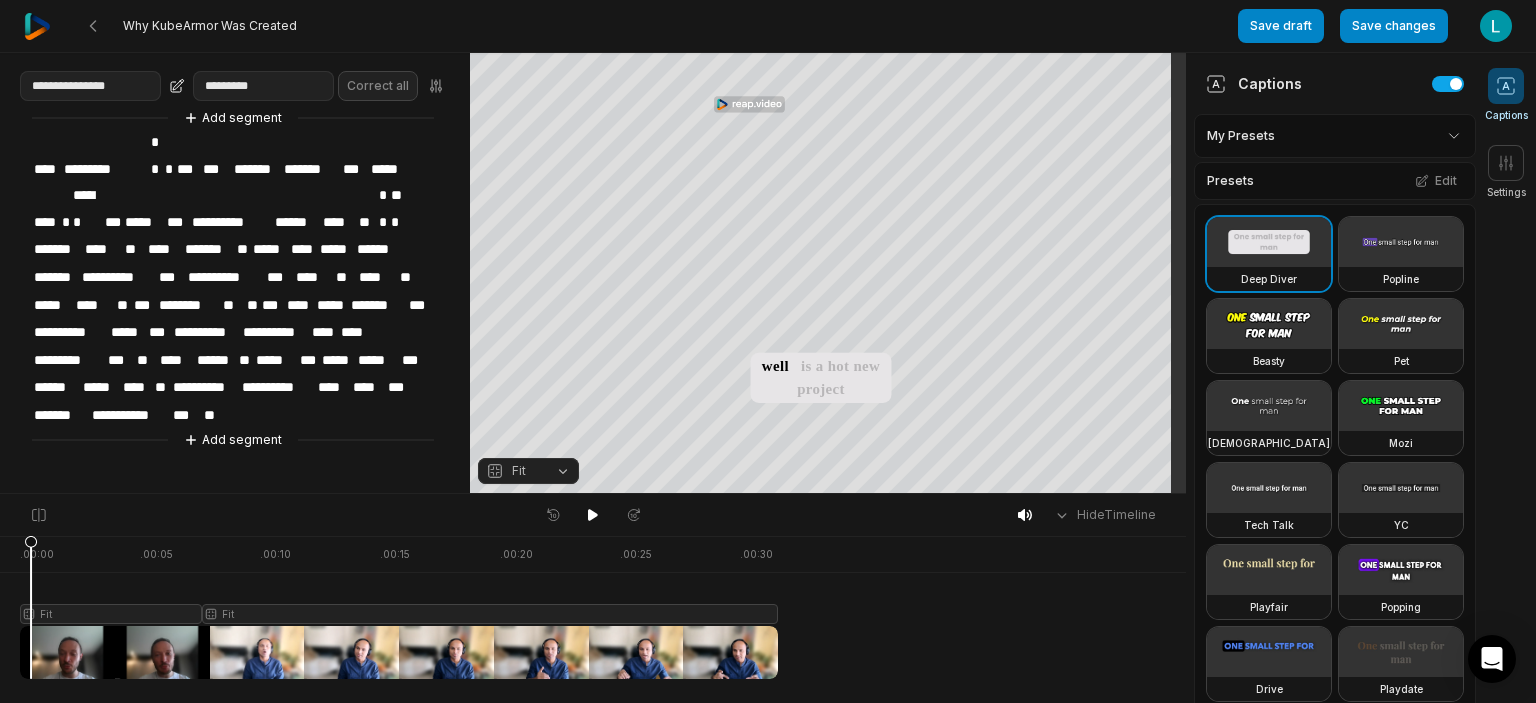 click on "*********" at bounding box center (101, 169) 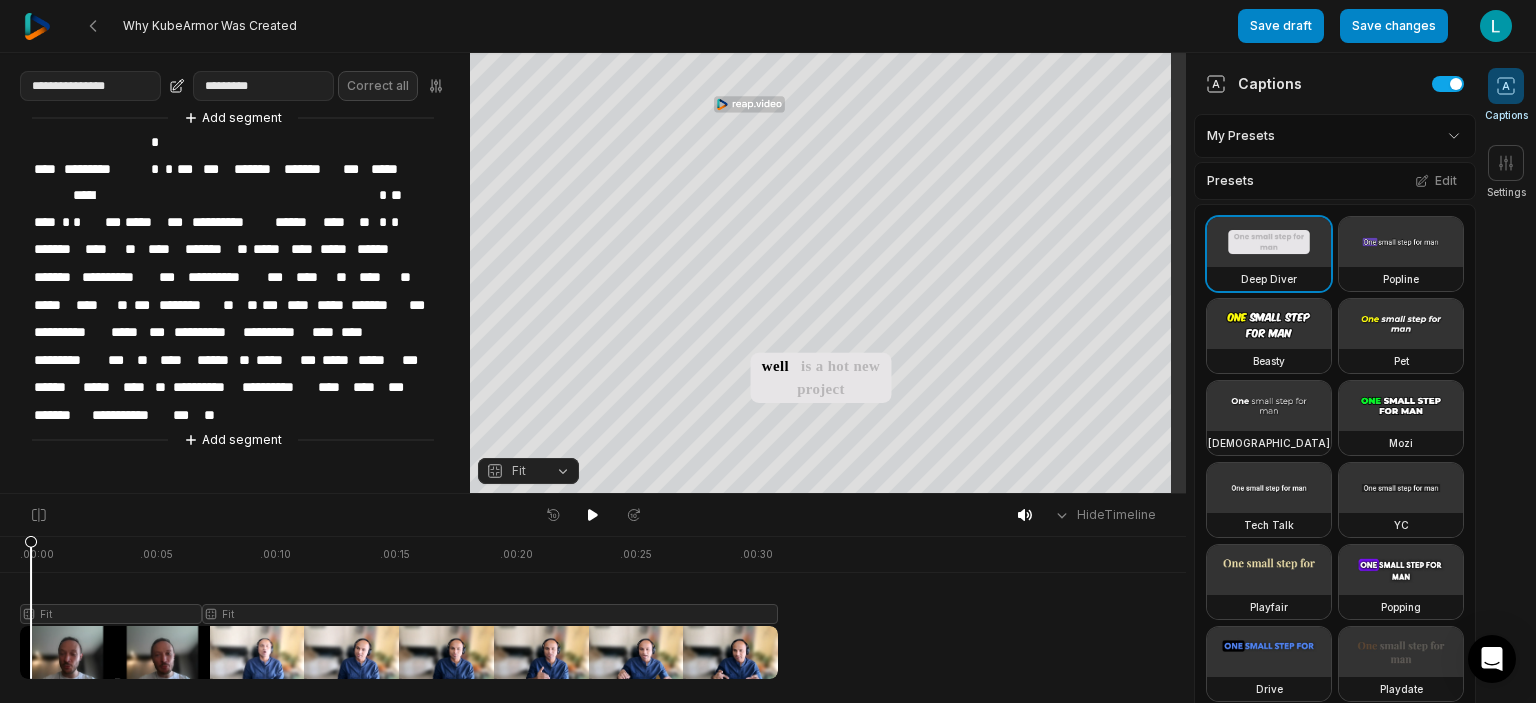 drag, startPoint x: 95, startPoint y: 133, endPoint x: 216, endPoint y: 94, distance: 127.12985 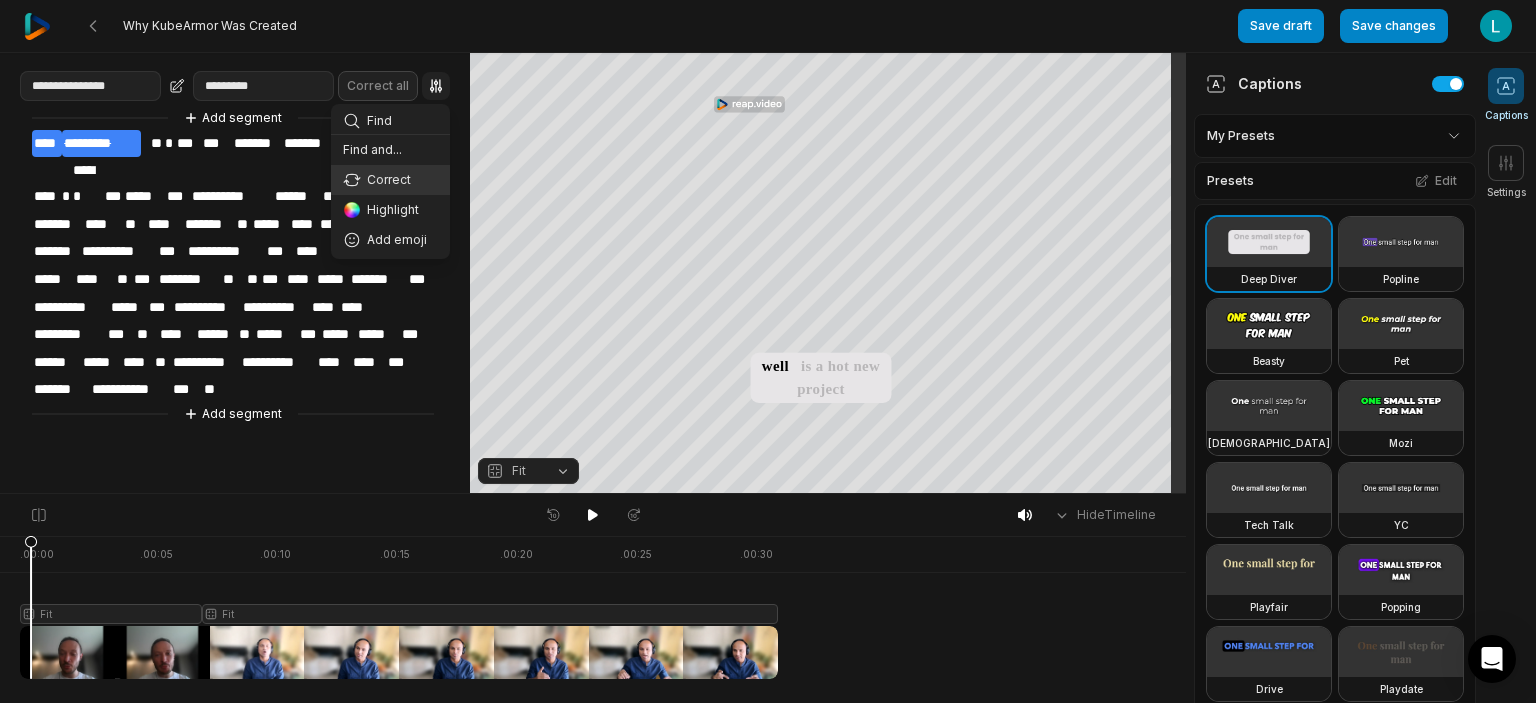 click on "**********" at bounding box center [235, 273] 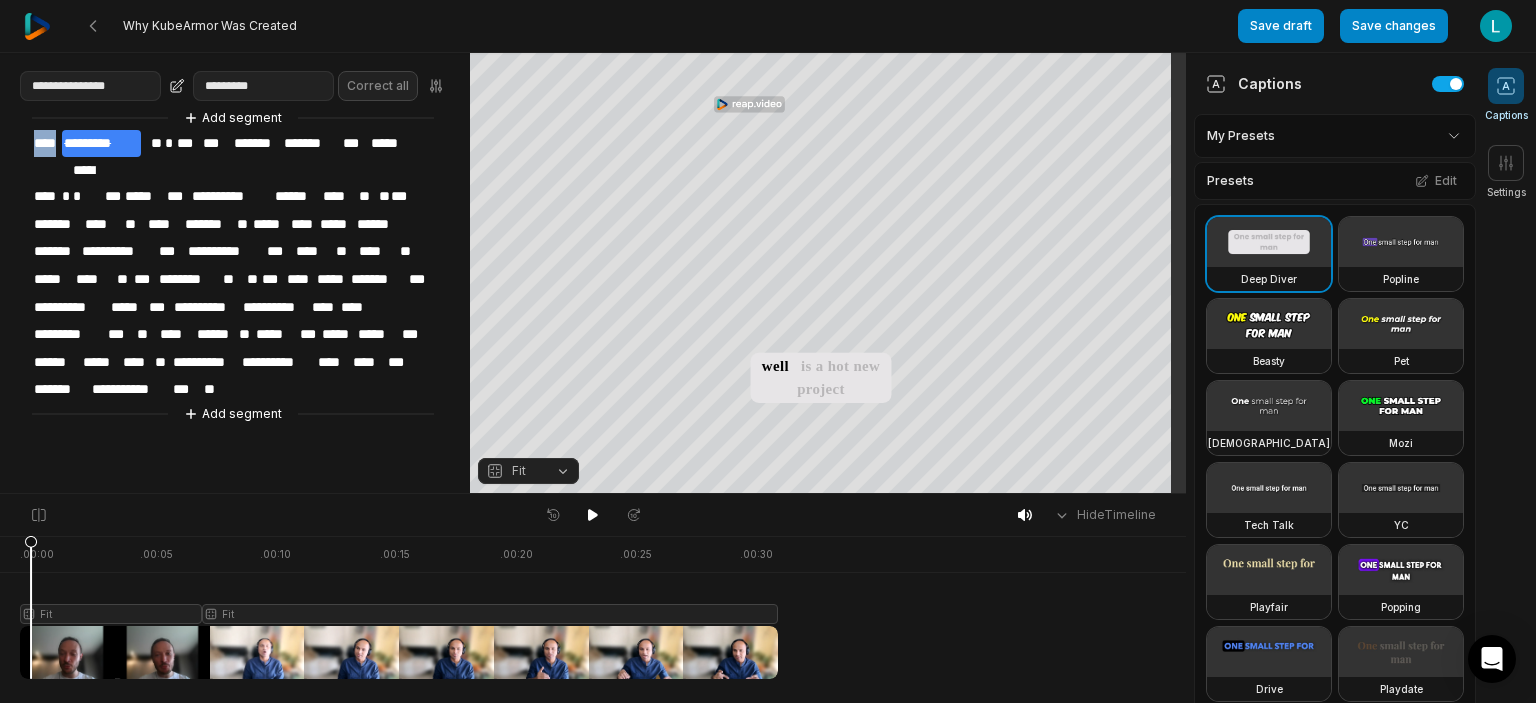 click on "*********" at bounding box center [101, 143] 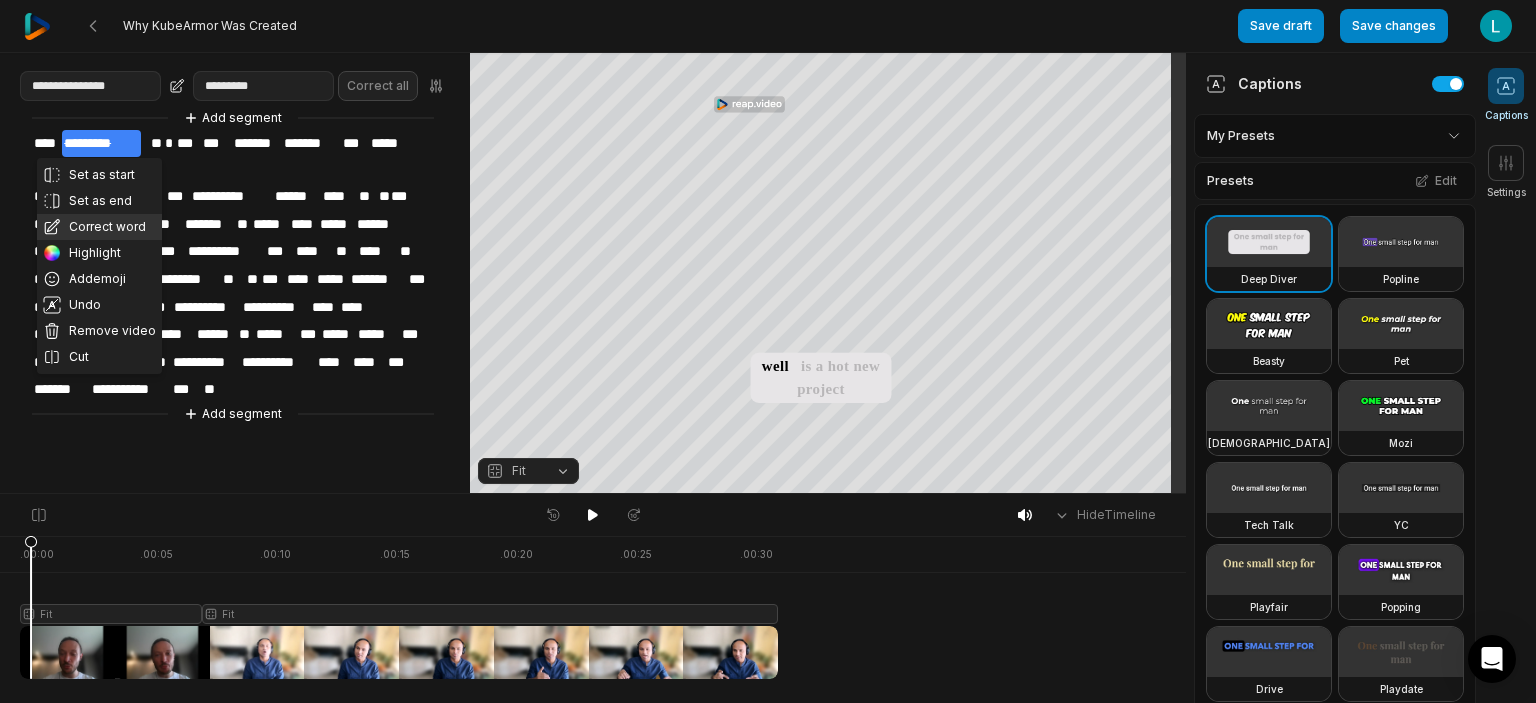 click on "Correct word" at bounding box center (99, 227) 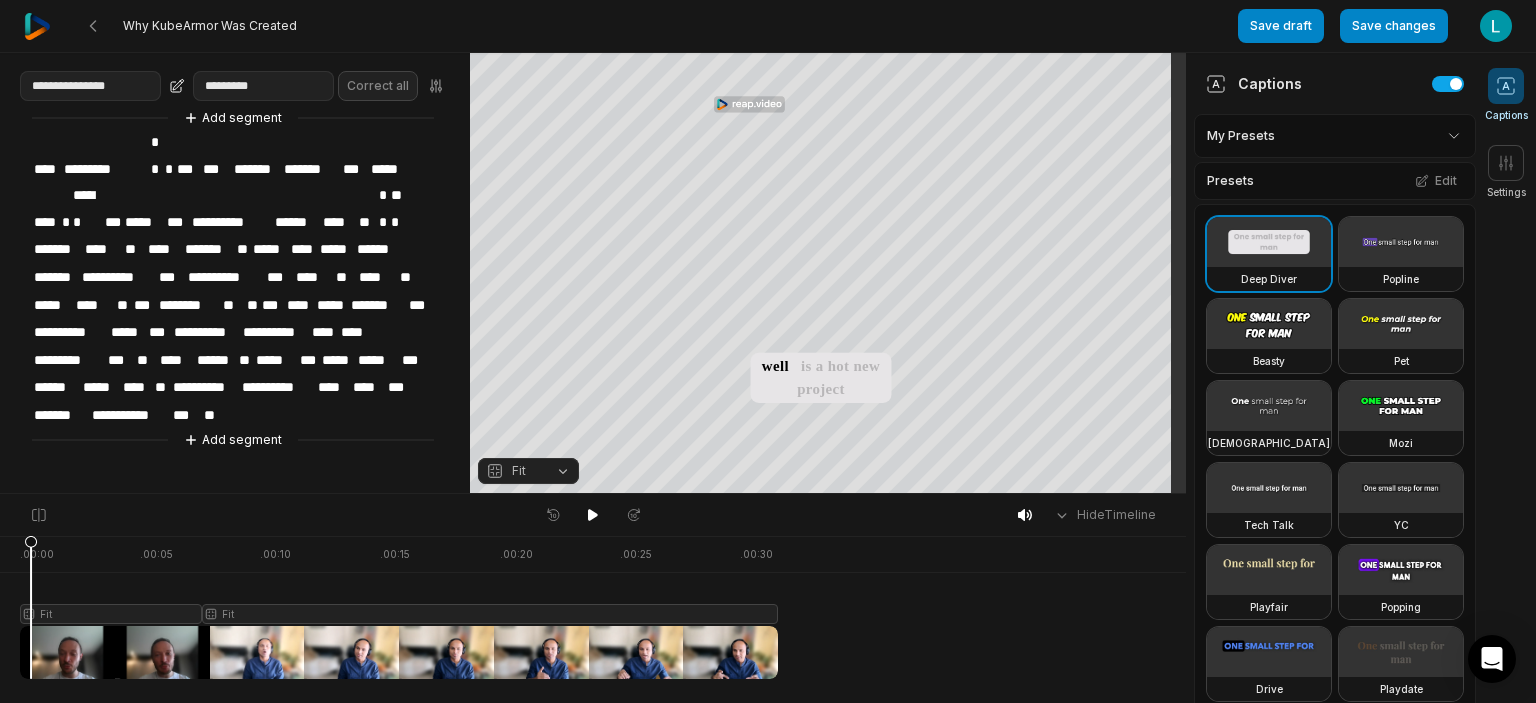 click on "**********" at bounding box center [235, 273] 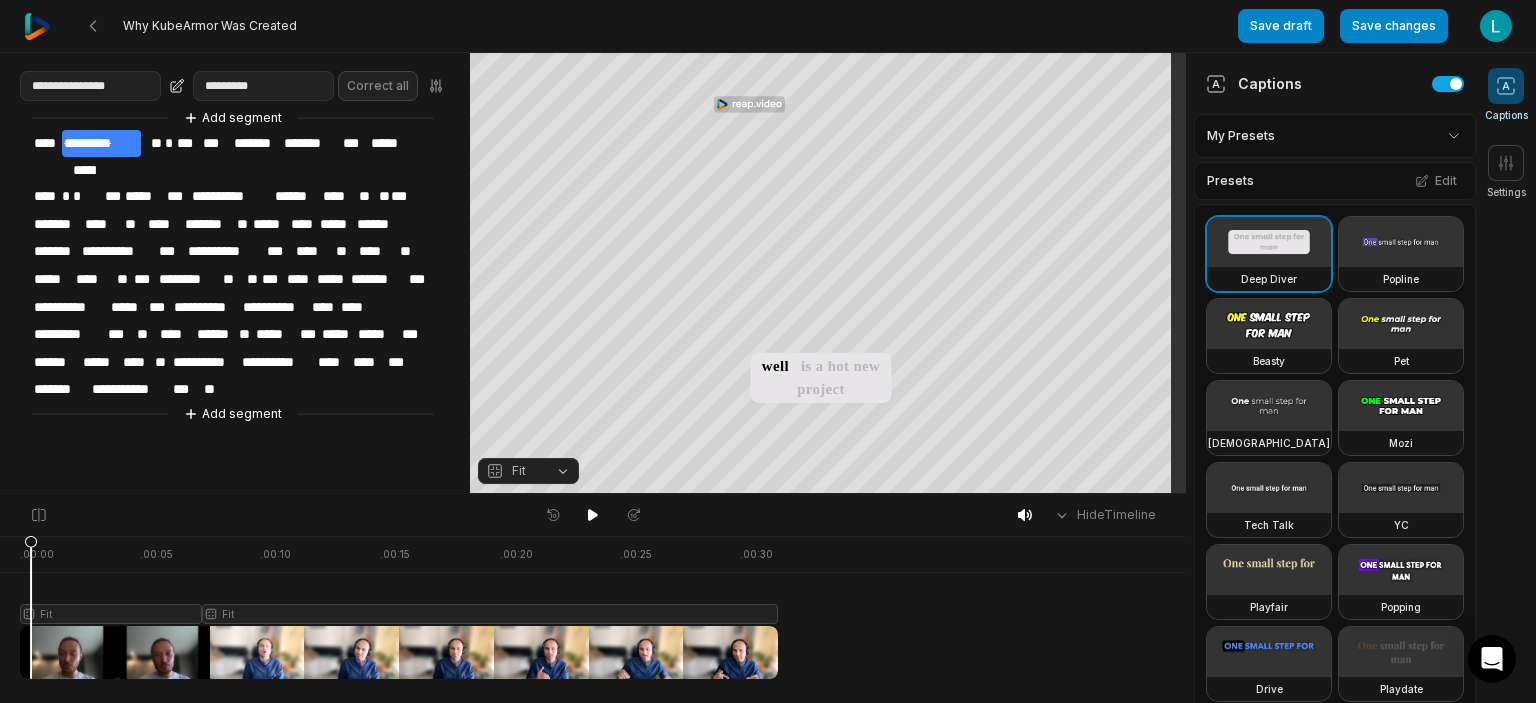 click on "*********" at bounding box center [101, 143] 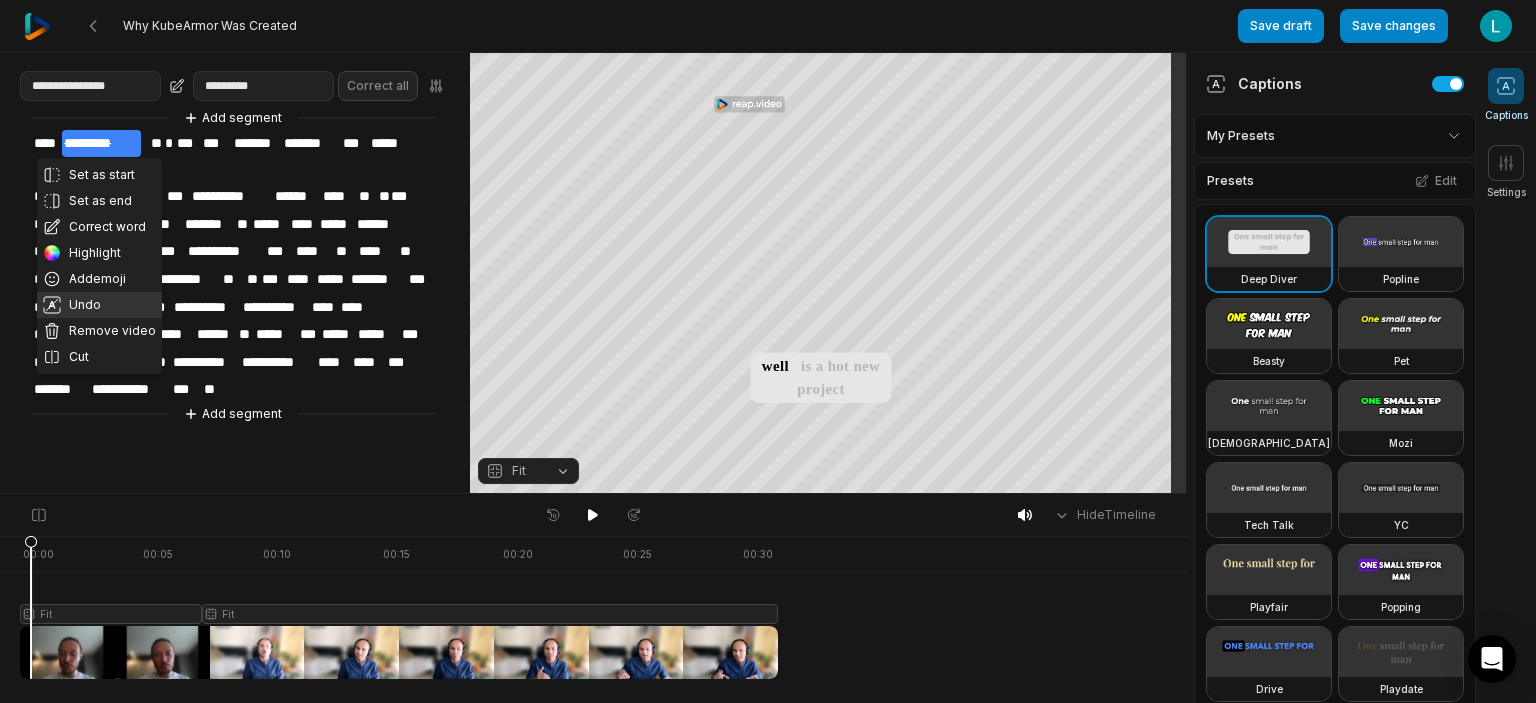 click on "Undo" at bounding box center (99, 305) 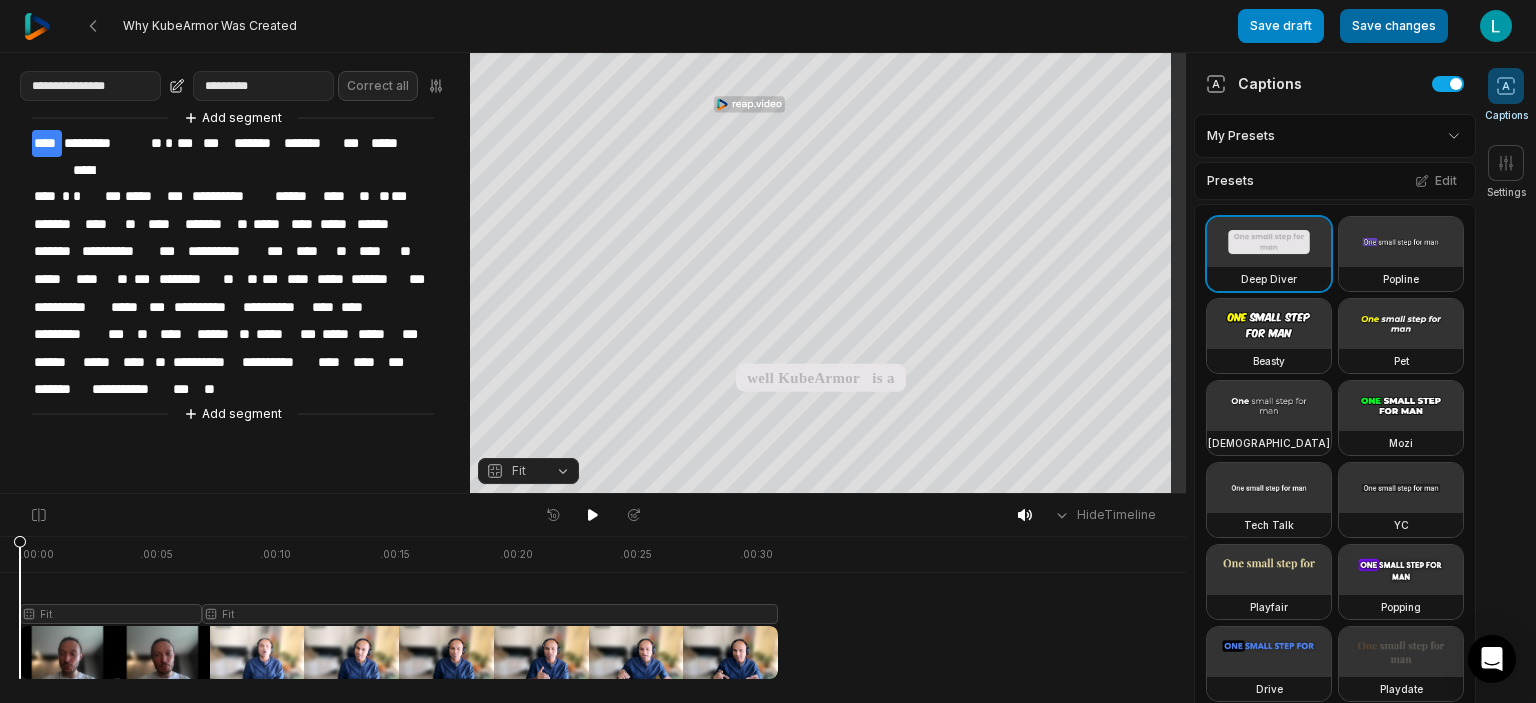 click on "Save changes" at bounding box center (1394, 26) 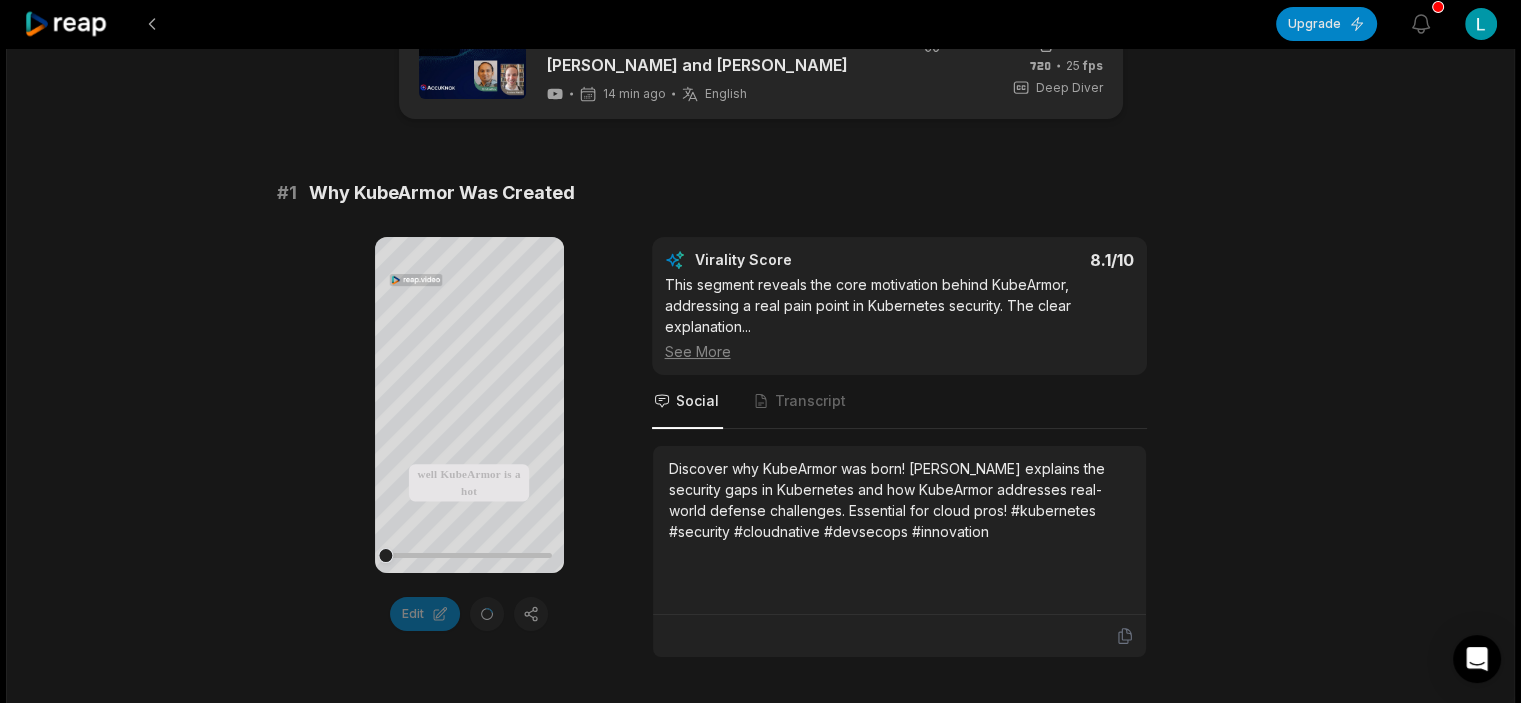 scroll, scrollTop: 70, scrollLeft: 0, axis: vertical 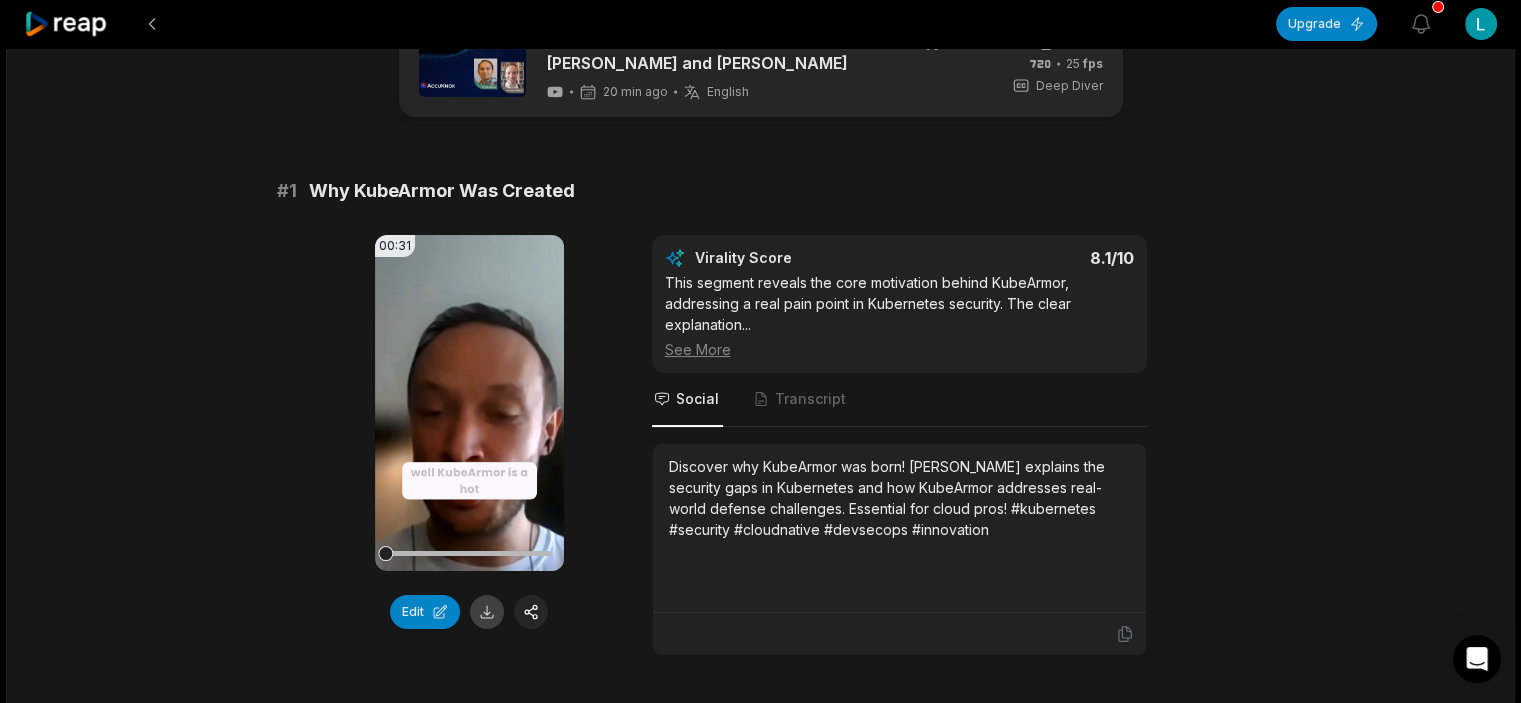 click at bounding box center [487, 612] 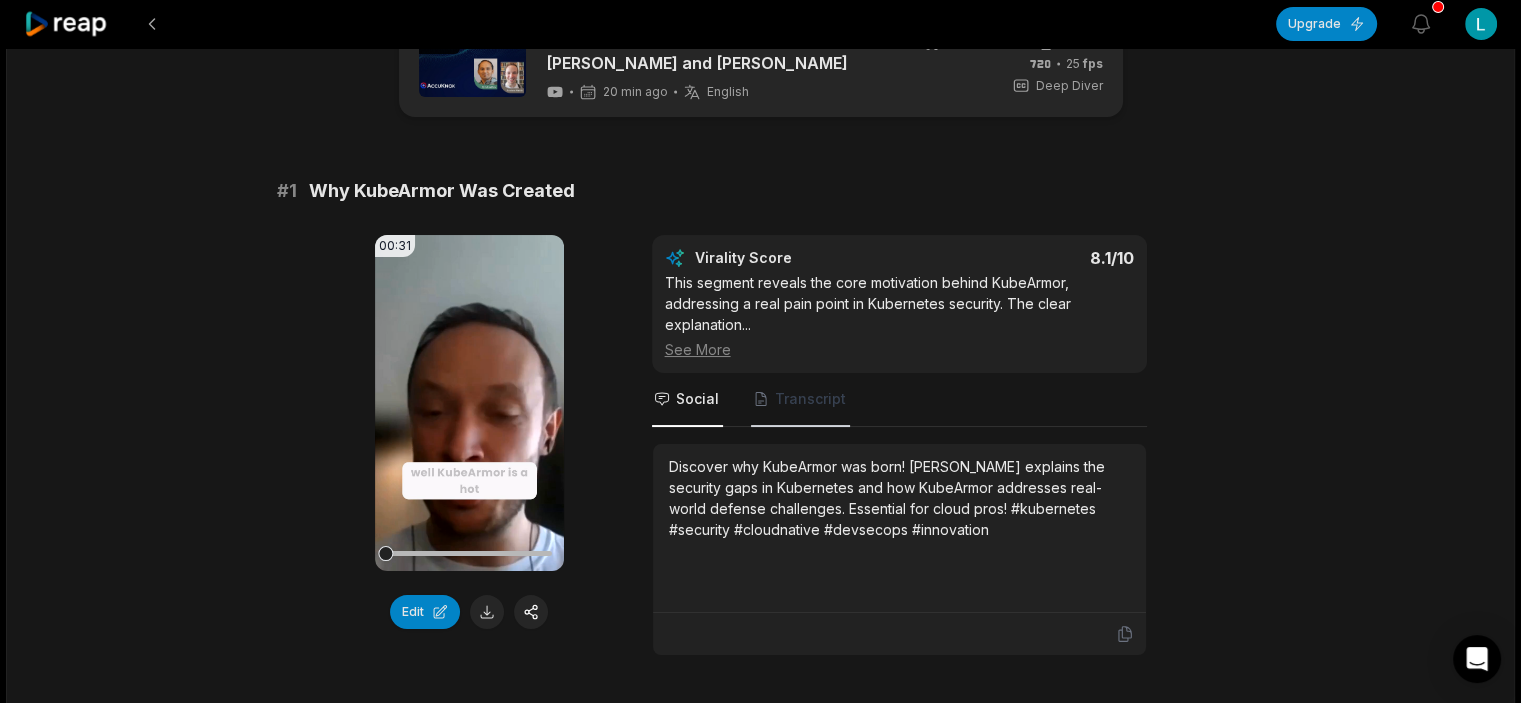 scroll, scrollTop: 0, scrollLeft: 0, axis: both 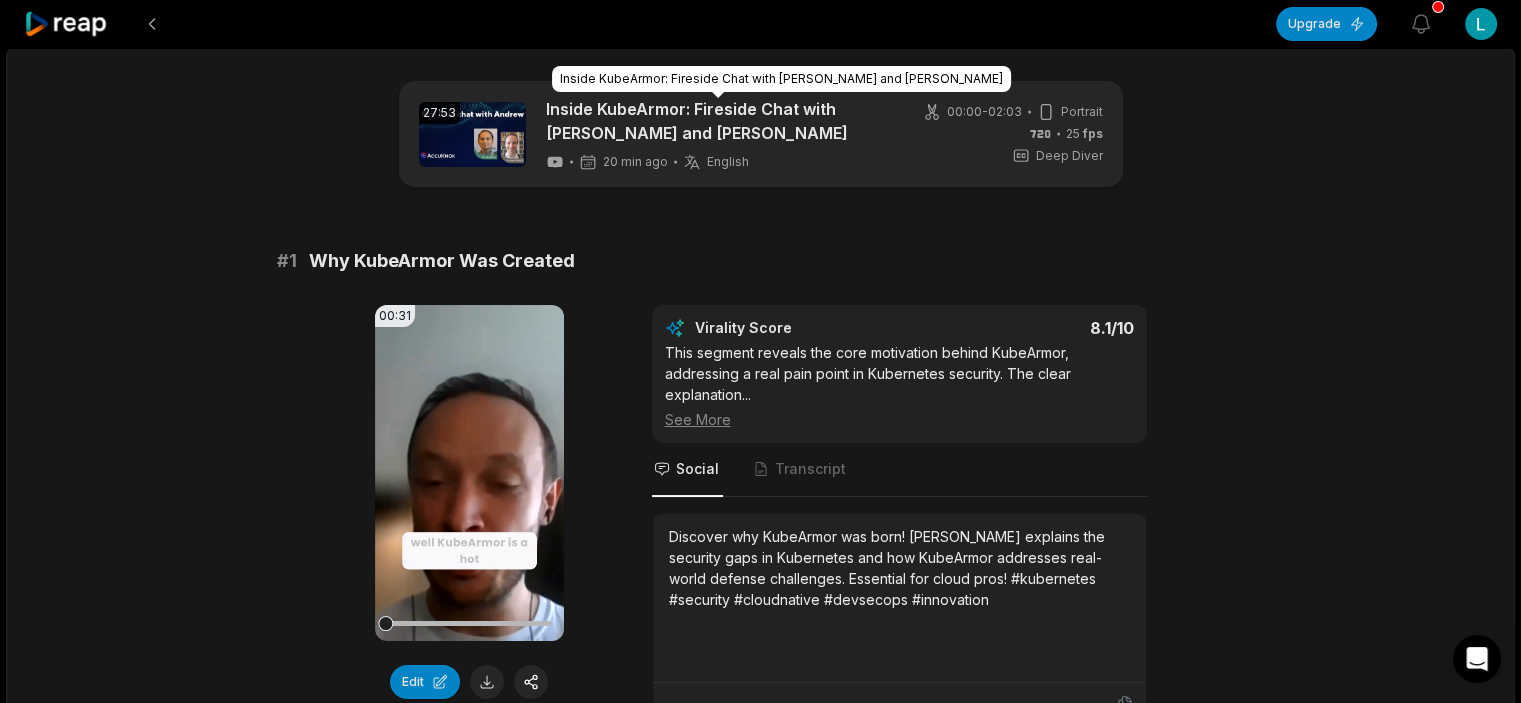 click on "Inside KubeArmor: Fireside Chat with [PERSON_NAME] and [PERSON_NAME]" at bounding box center (718, 121) 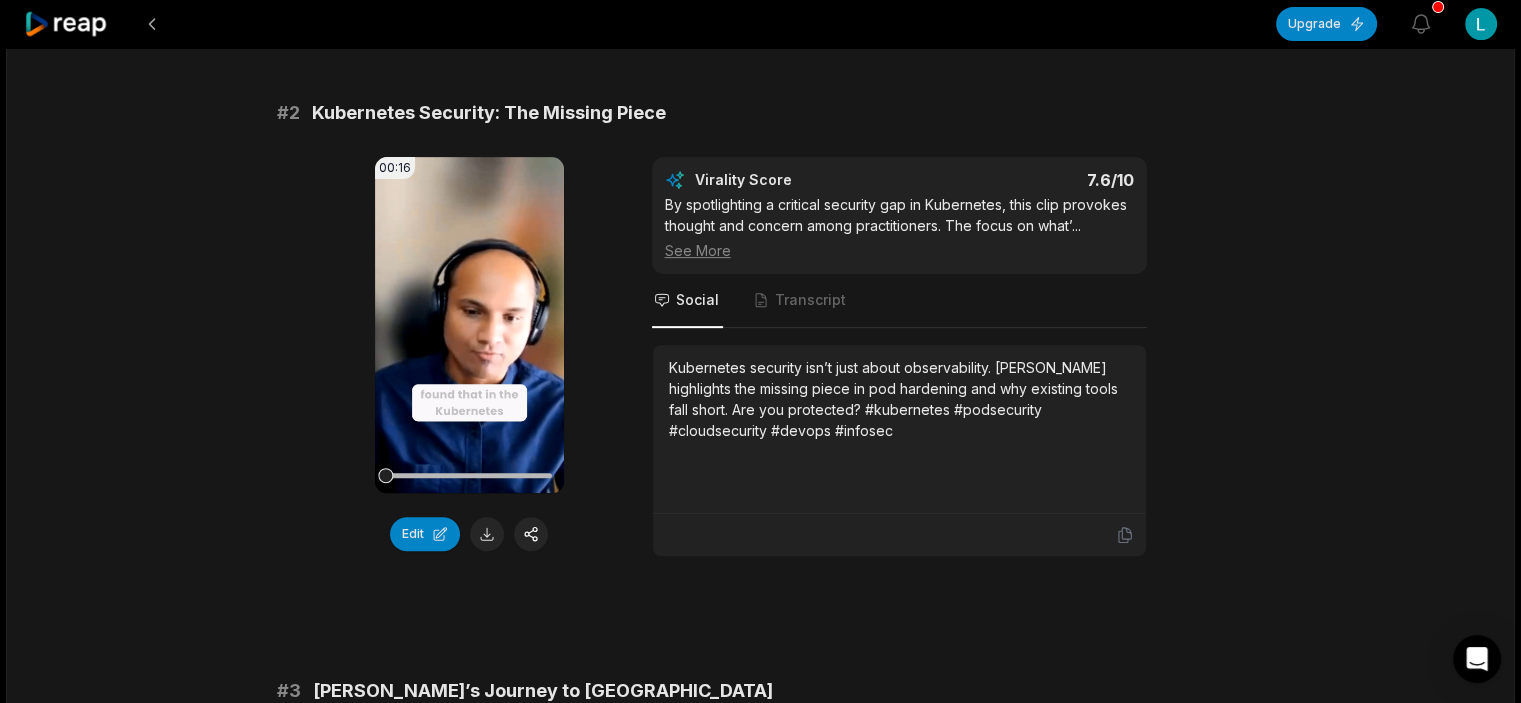 scroll, scrollTop: 746, scrollLeft: 0, axis: vertical 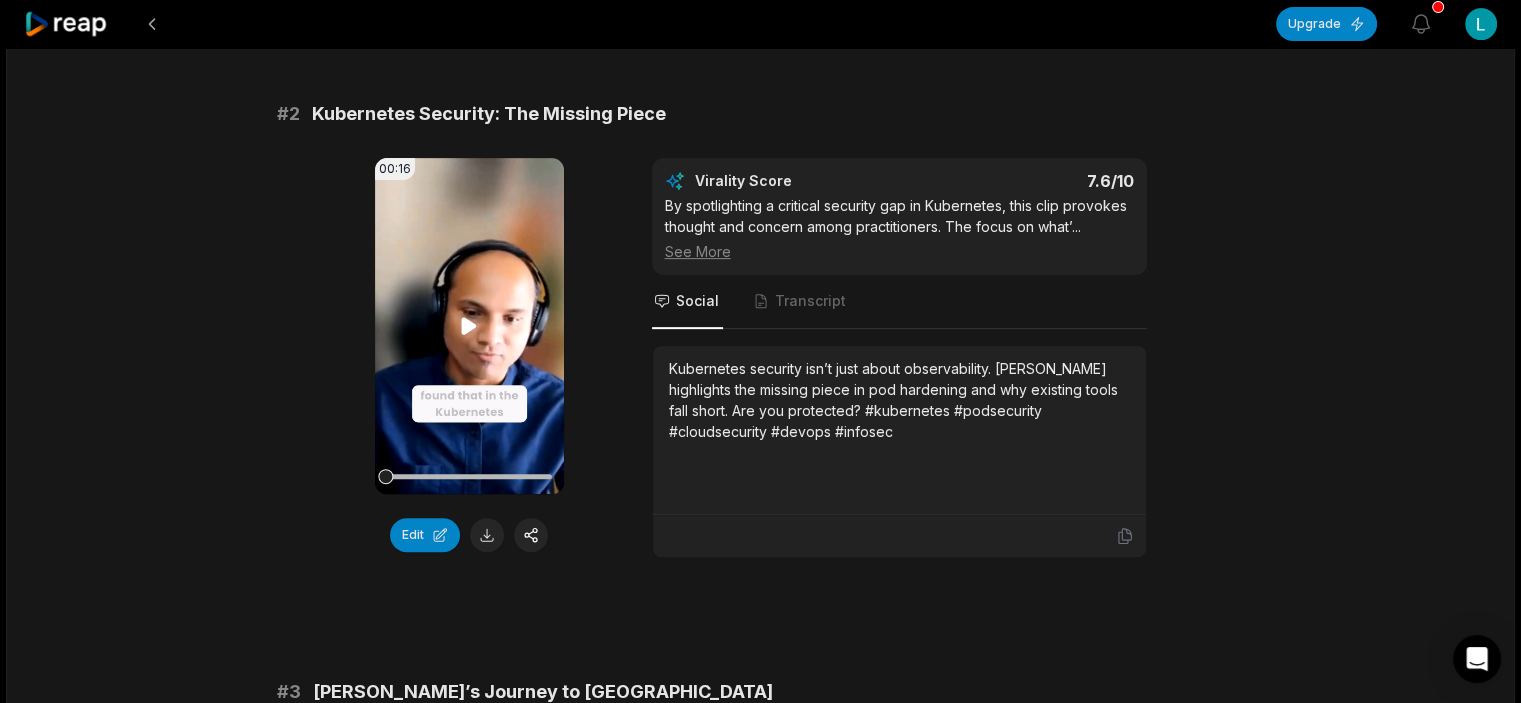 click 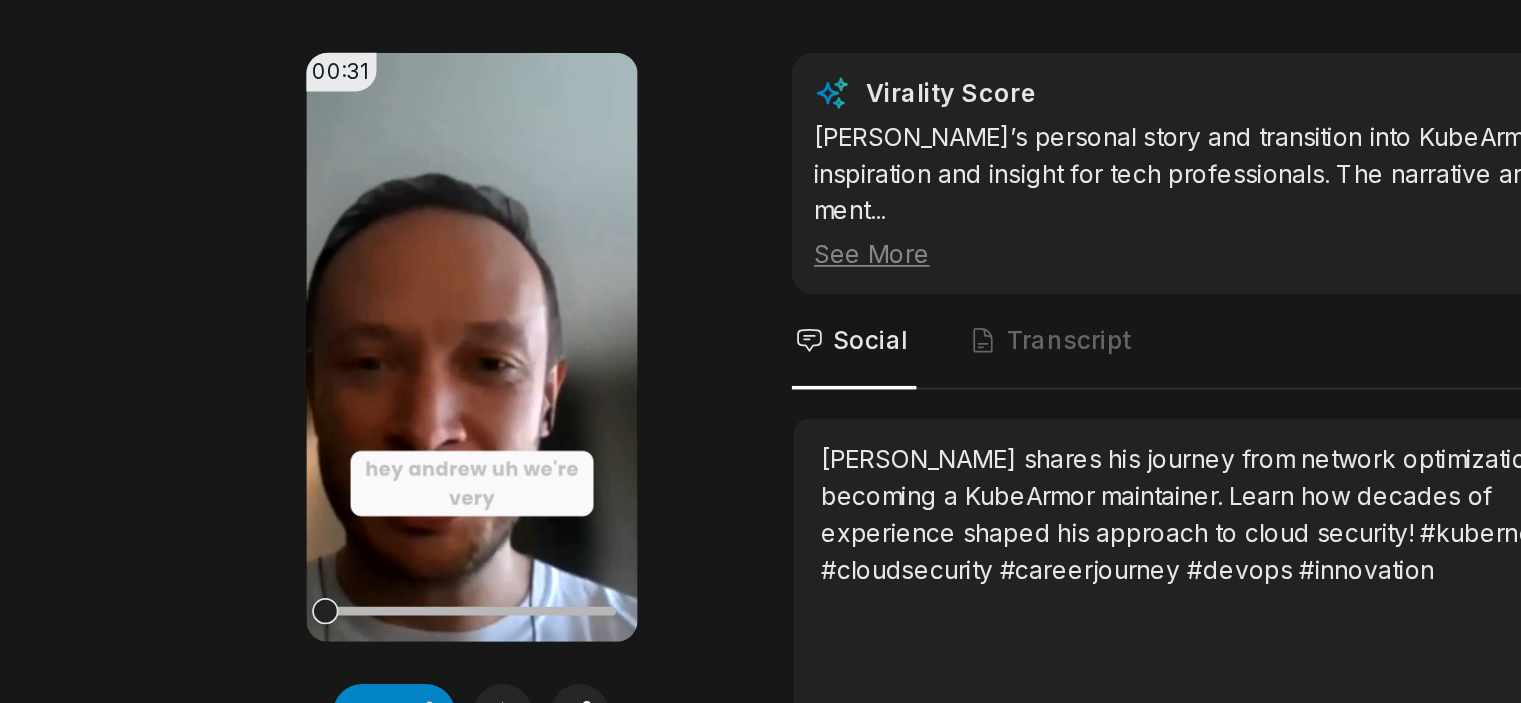 scroll, scrollTop: 1162, scrollLeft: 0, axis: vertical 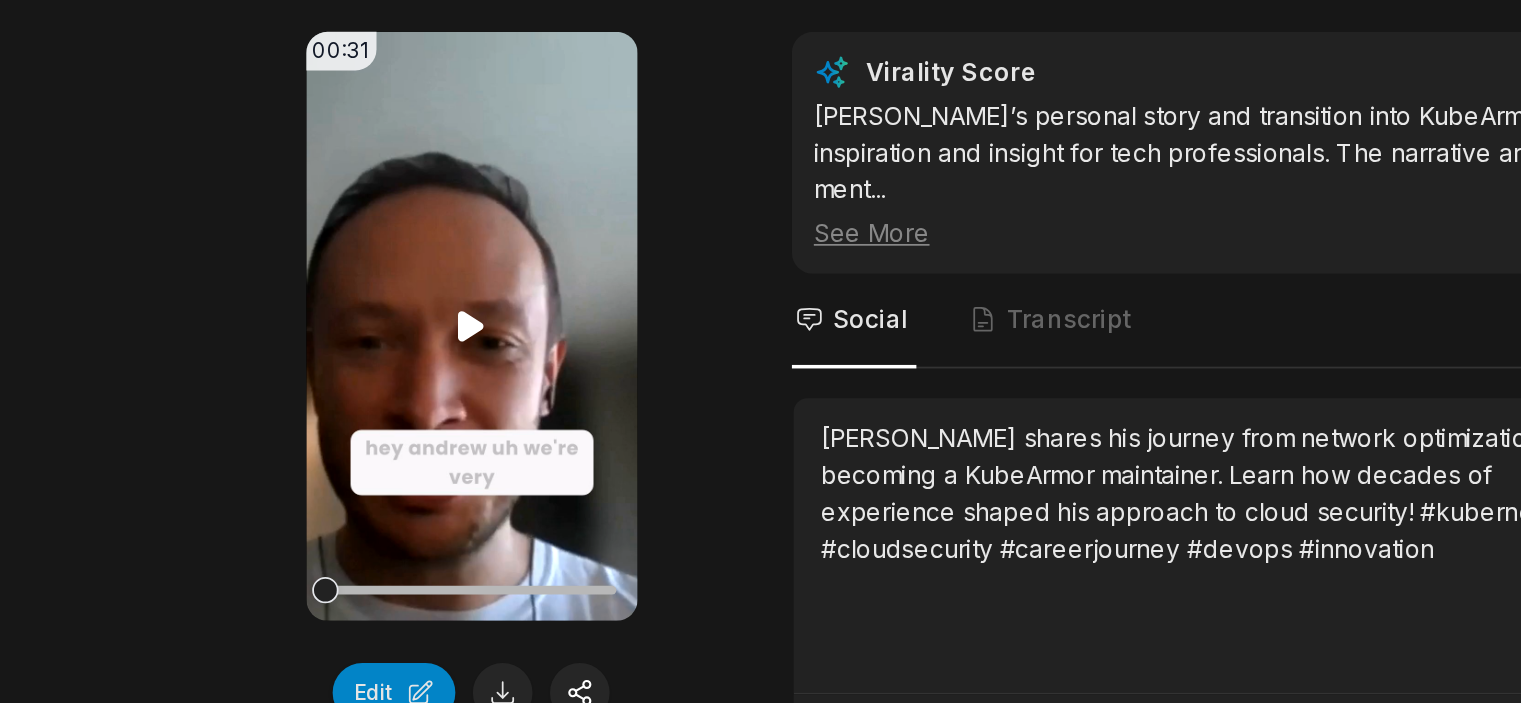 click 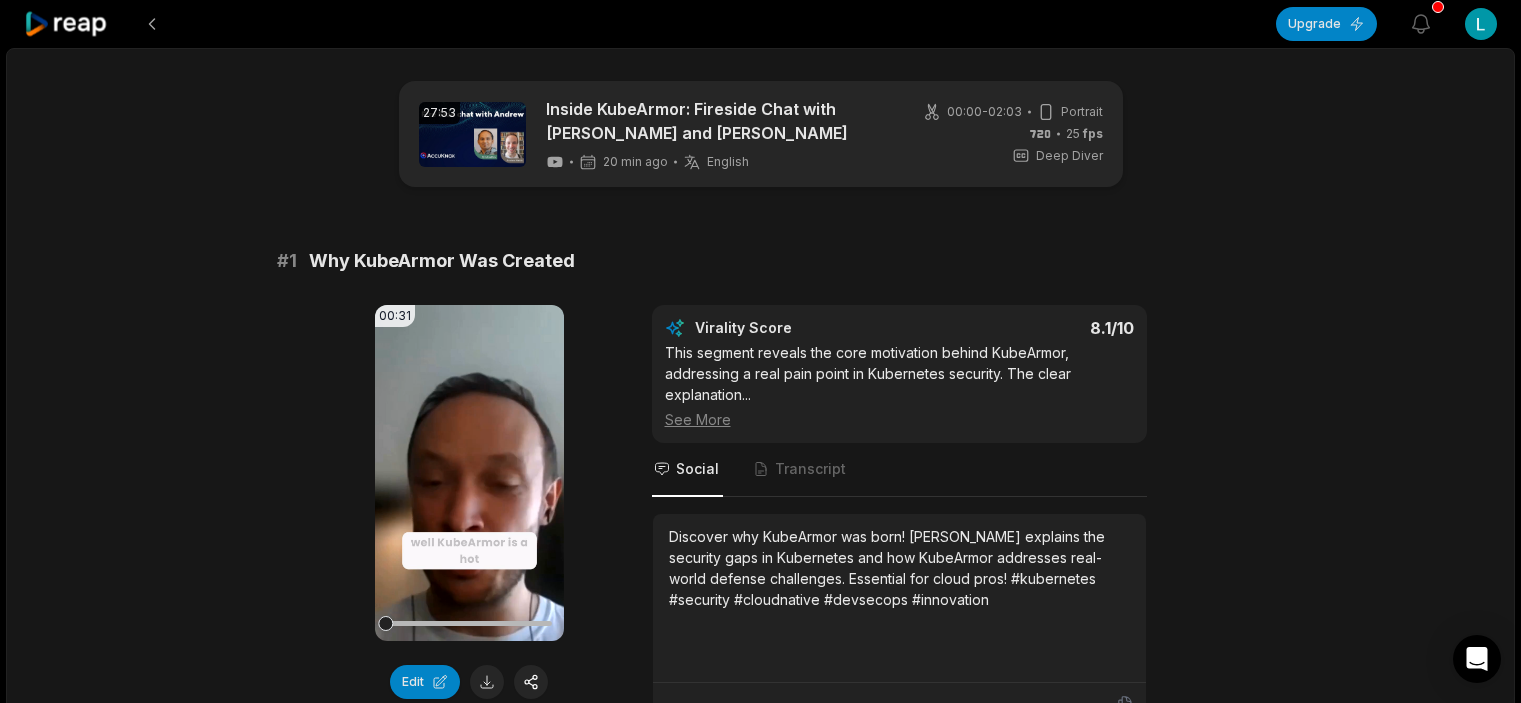 scroll, scrollTop: 1162, scrollLeft: 0, axis: vertical 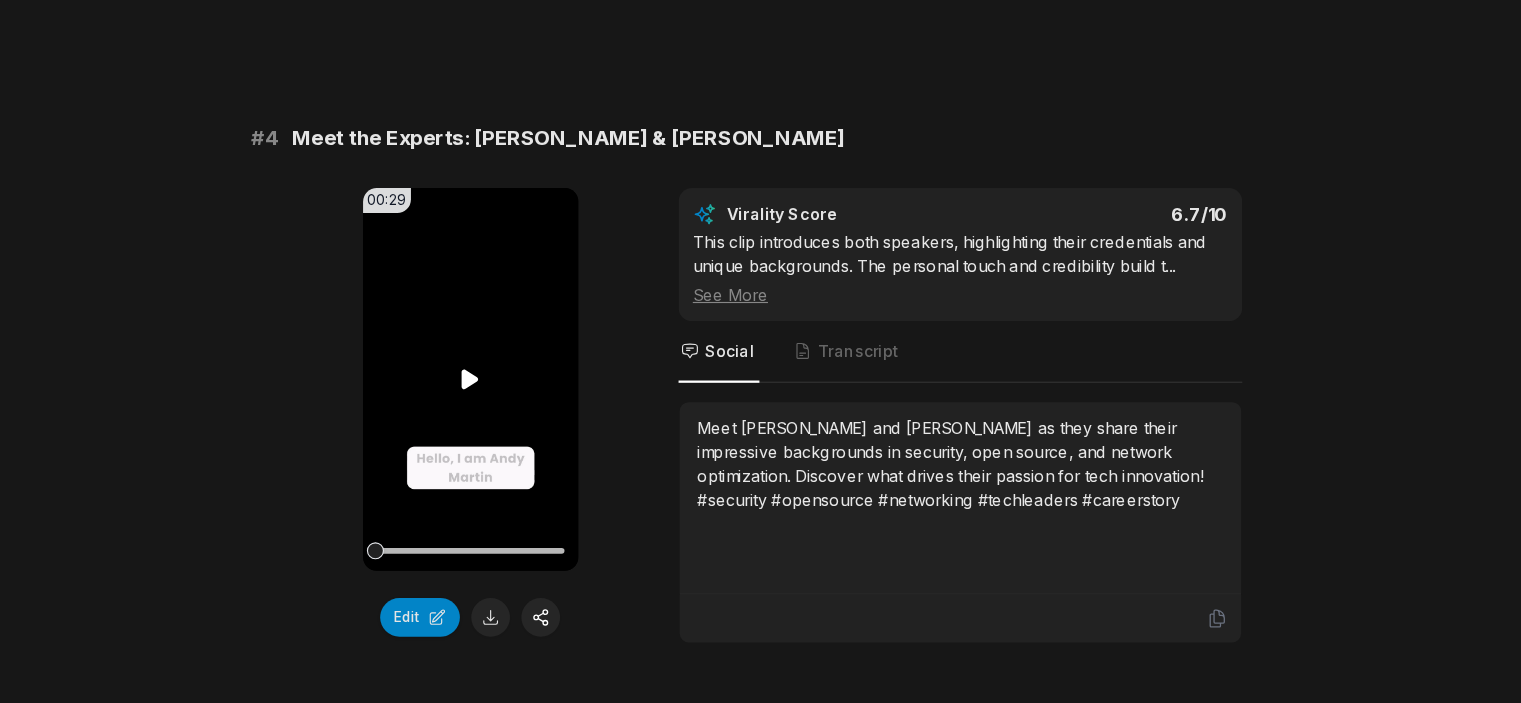 click 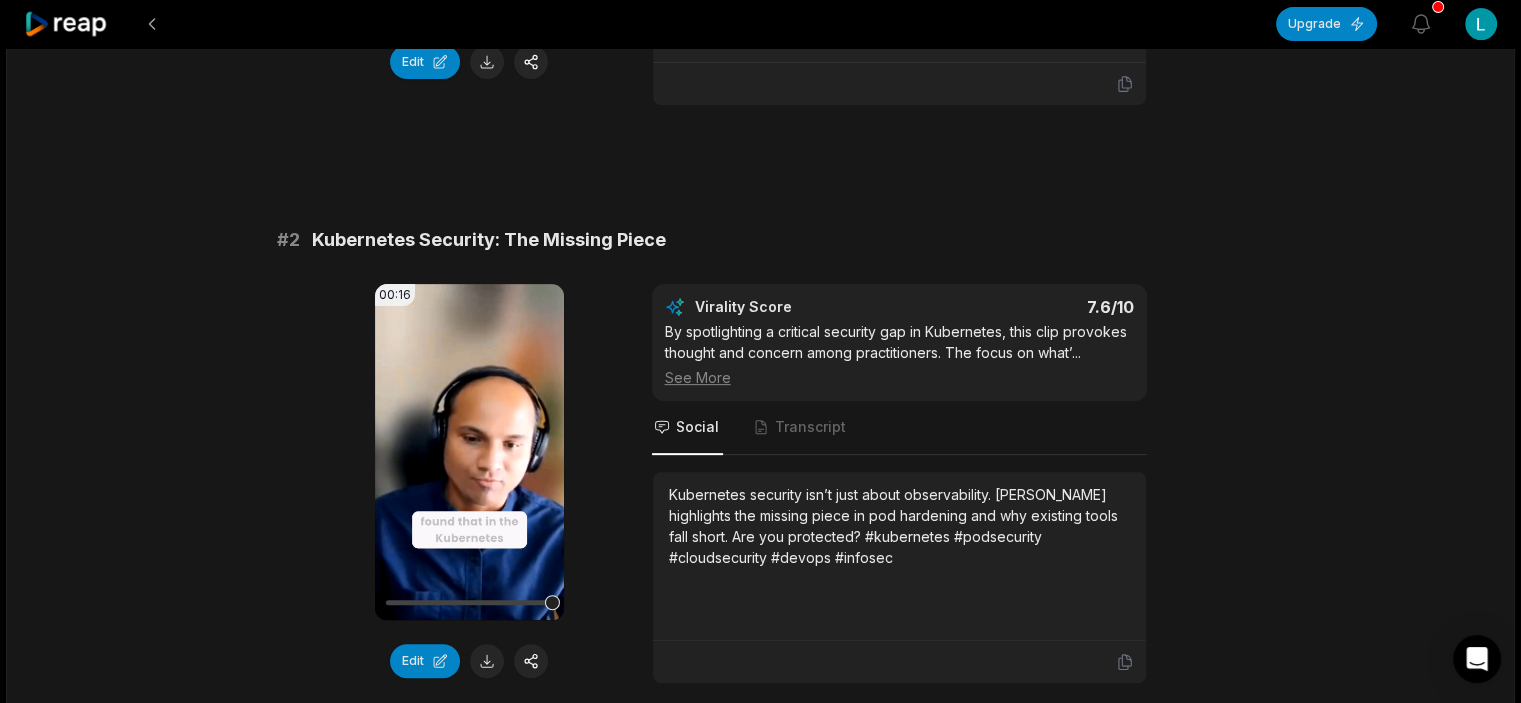 scroll, scrollTop: 0, scrollLeft: 0, axis: both 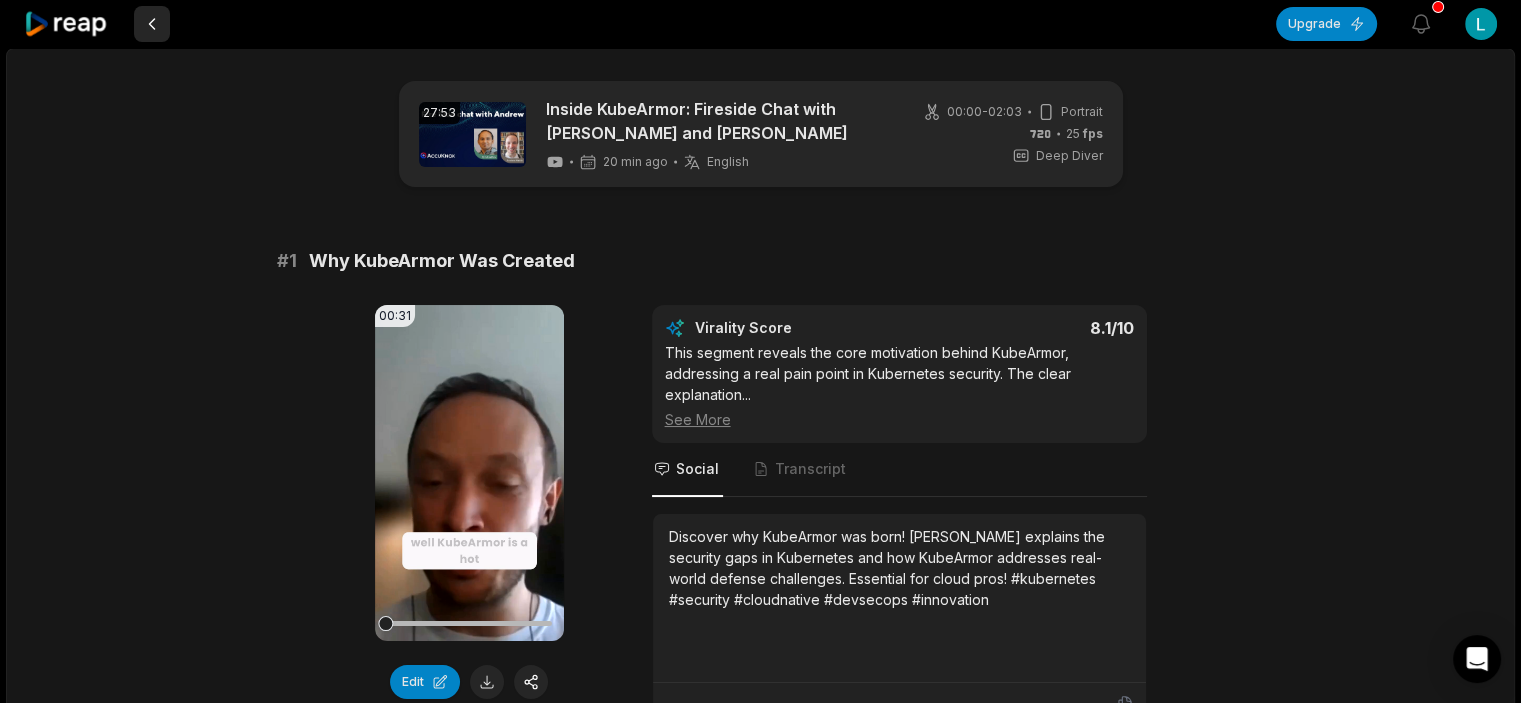 click at bounding box center (152, 24) 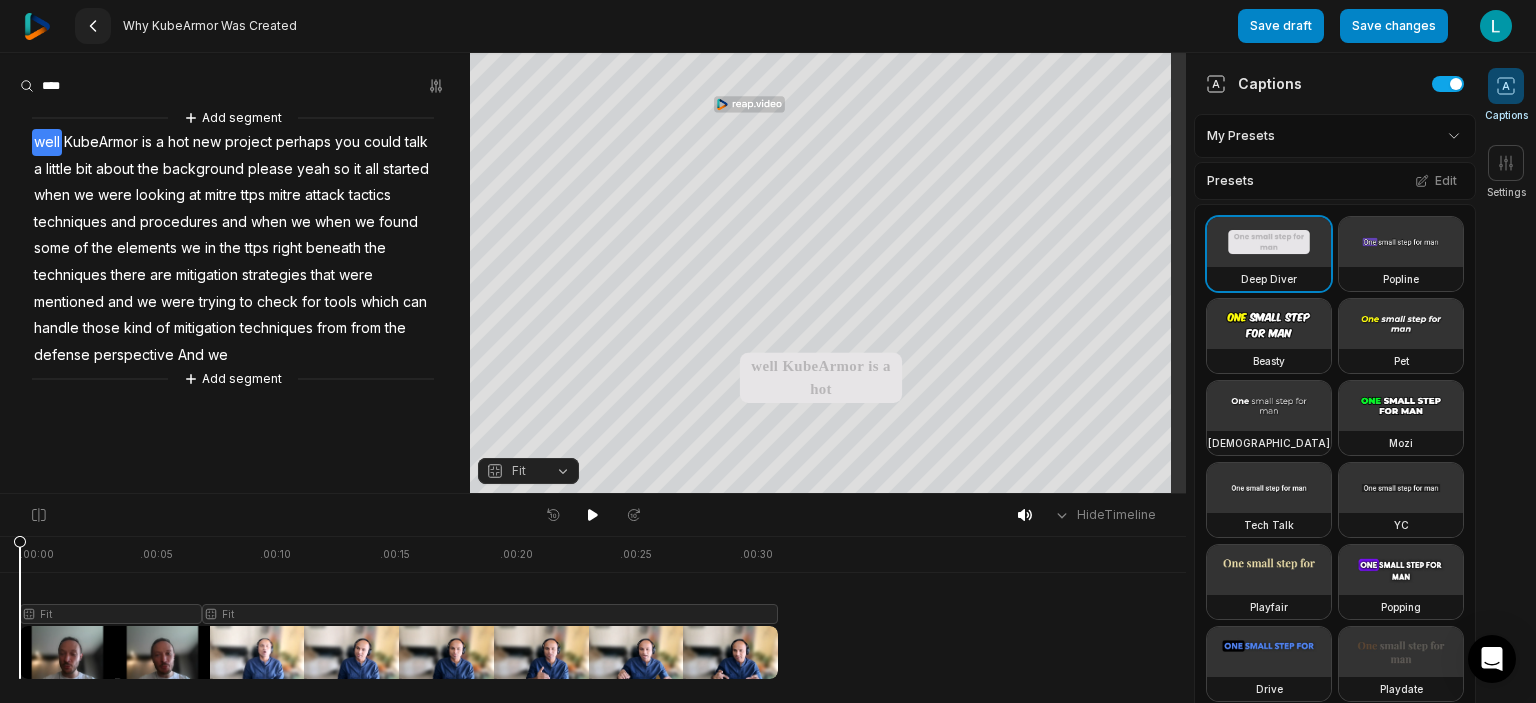 click at bounding box center [93, 26] 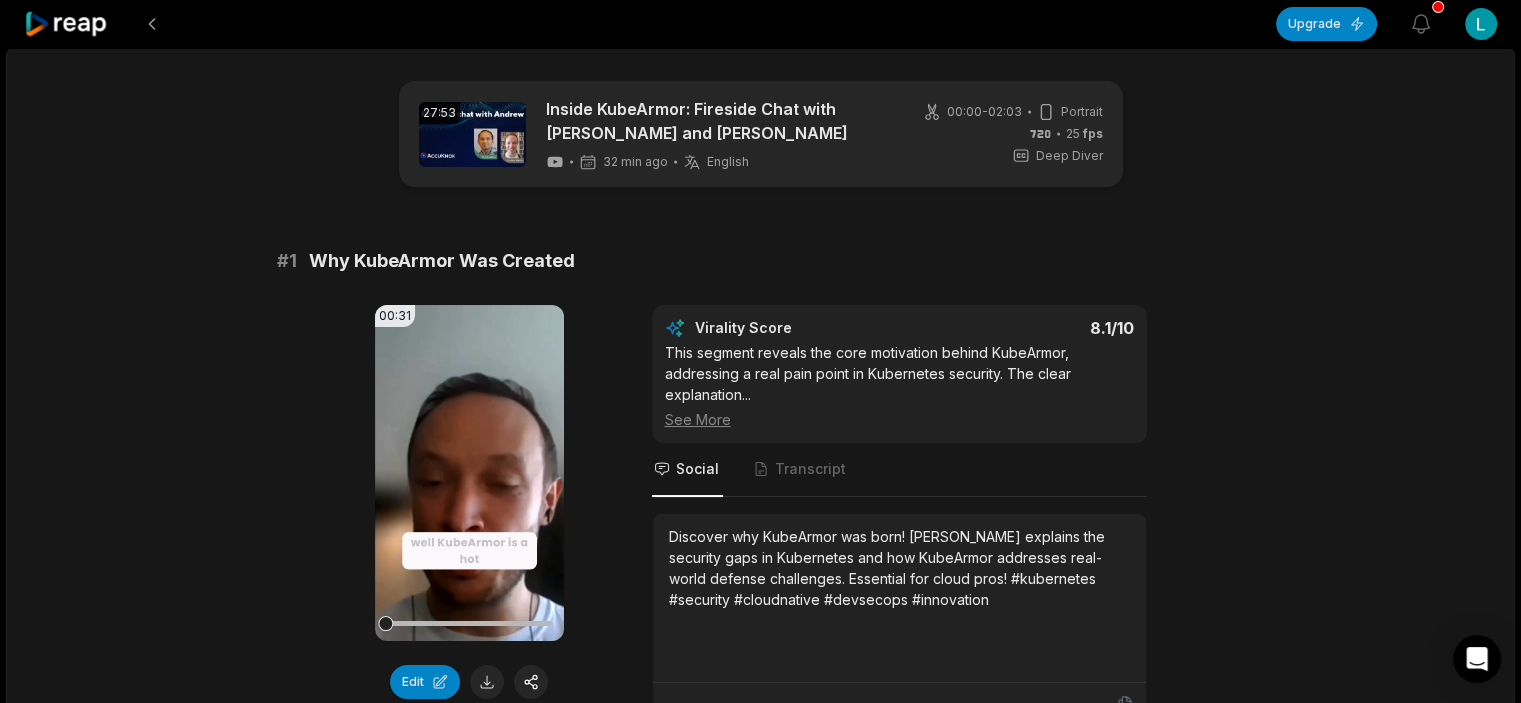 click 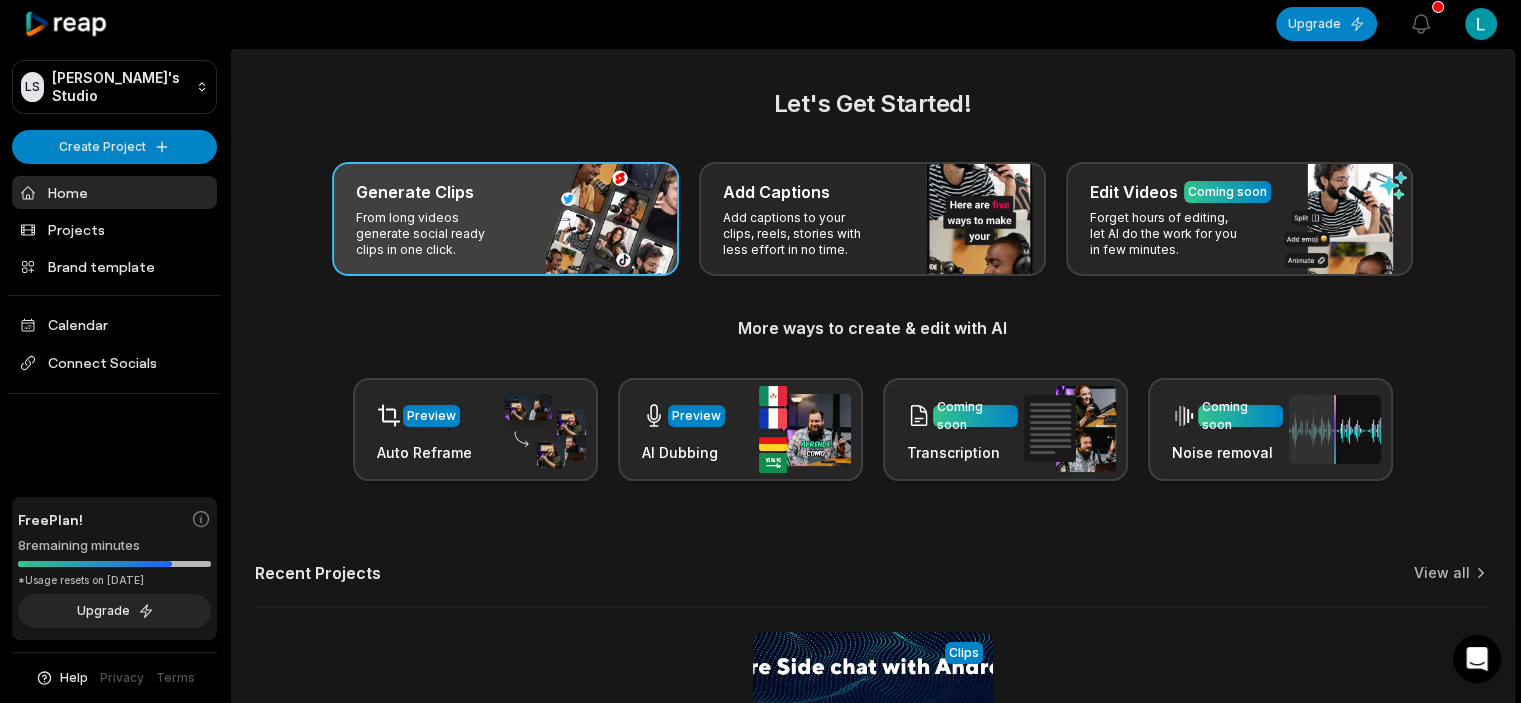 click on "Generate Clips From long videos generate social ready clips in one click." at bounding box center [505, 219] 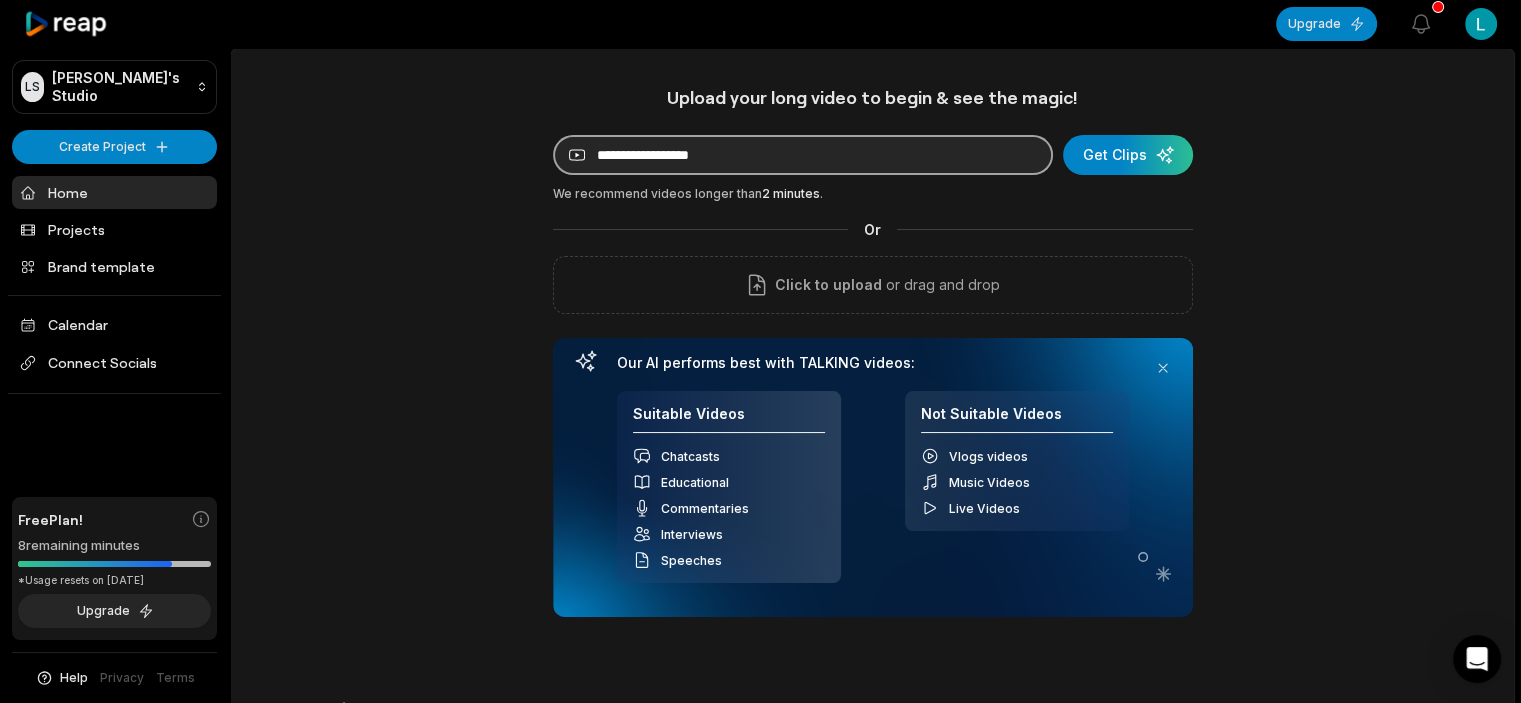 click at bounding box center (803, 155) 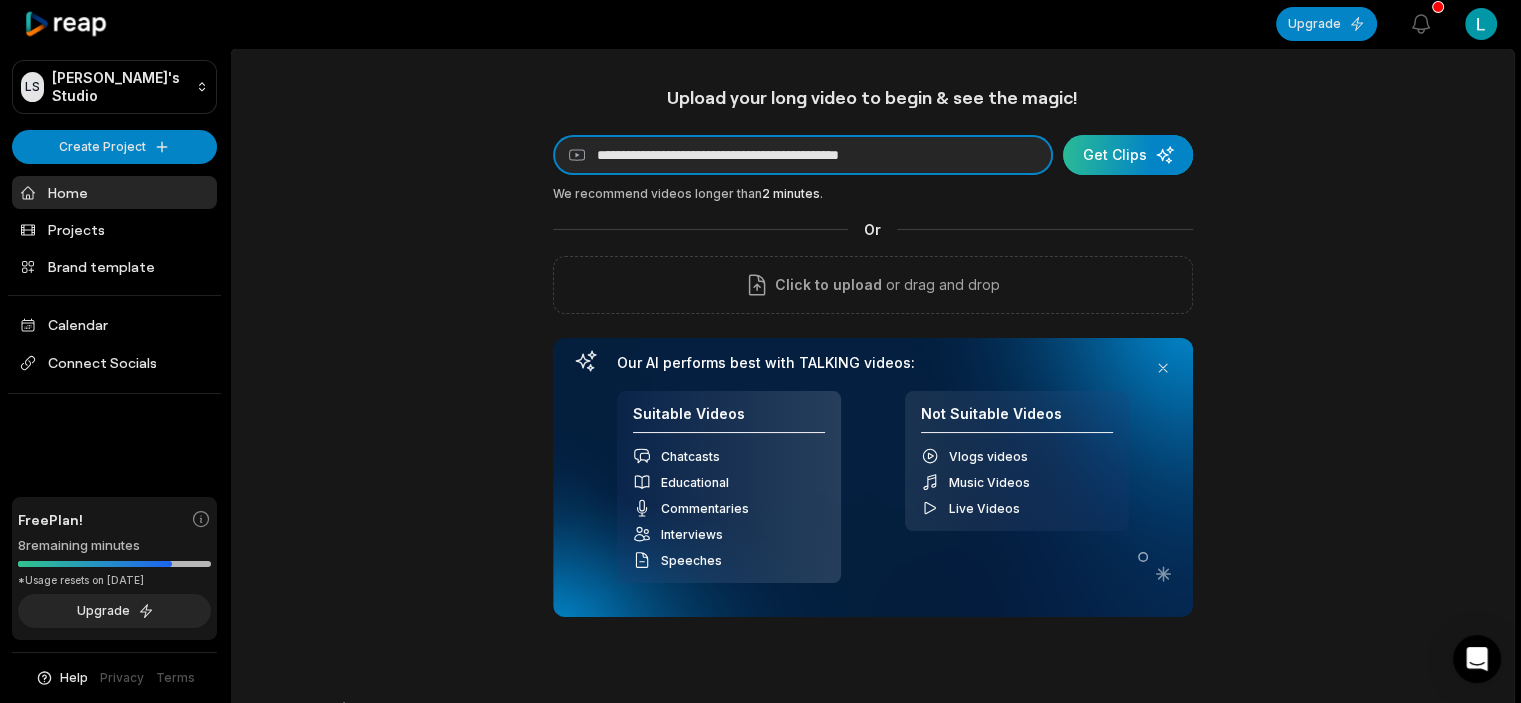type on "**********" 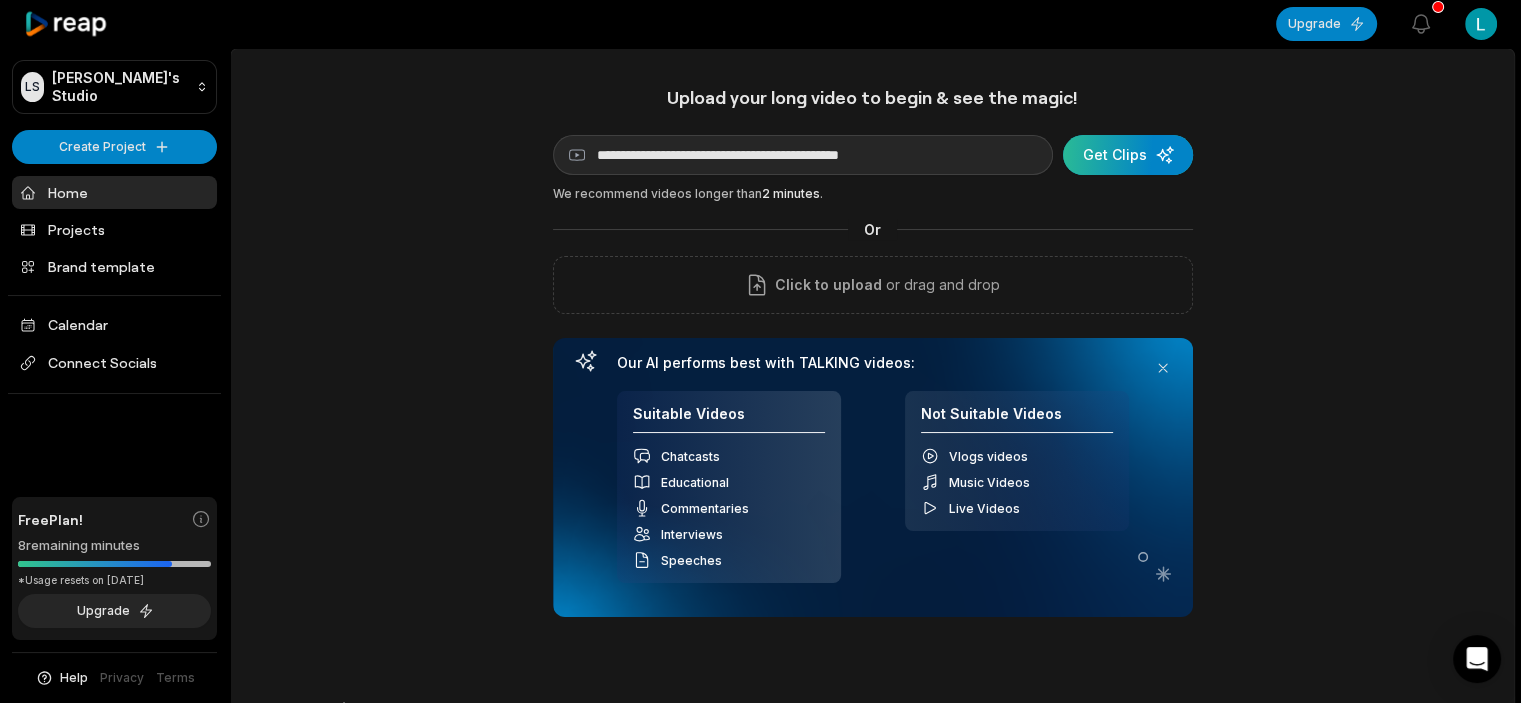 click at bounding box center [1128, 155] 